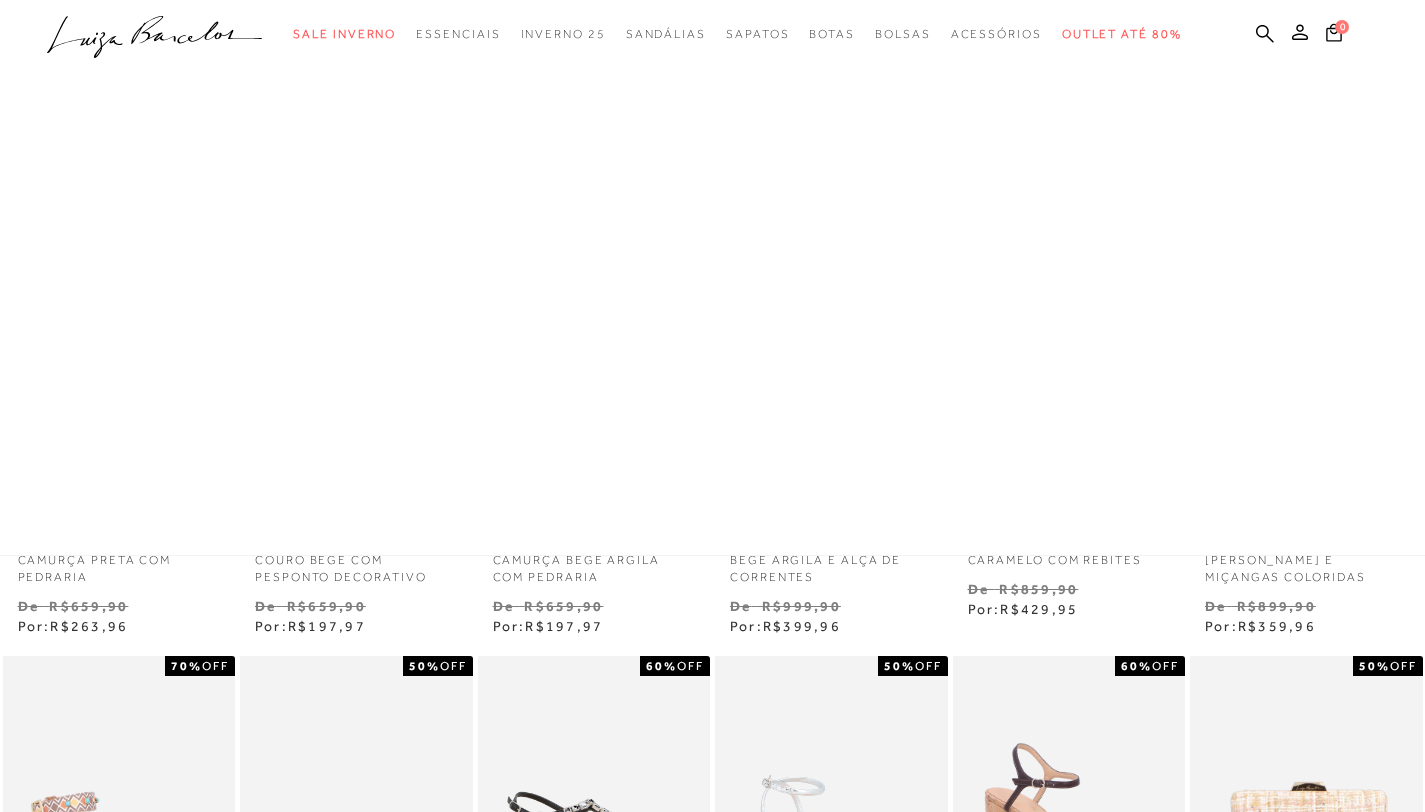 scroll, scrollTop: 0, scrollLeft: 0, axis: both 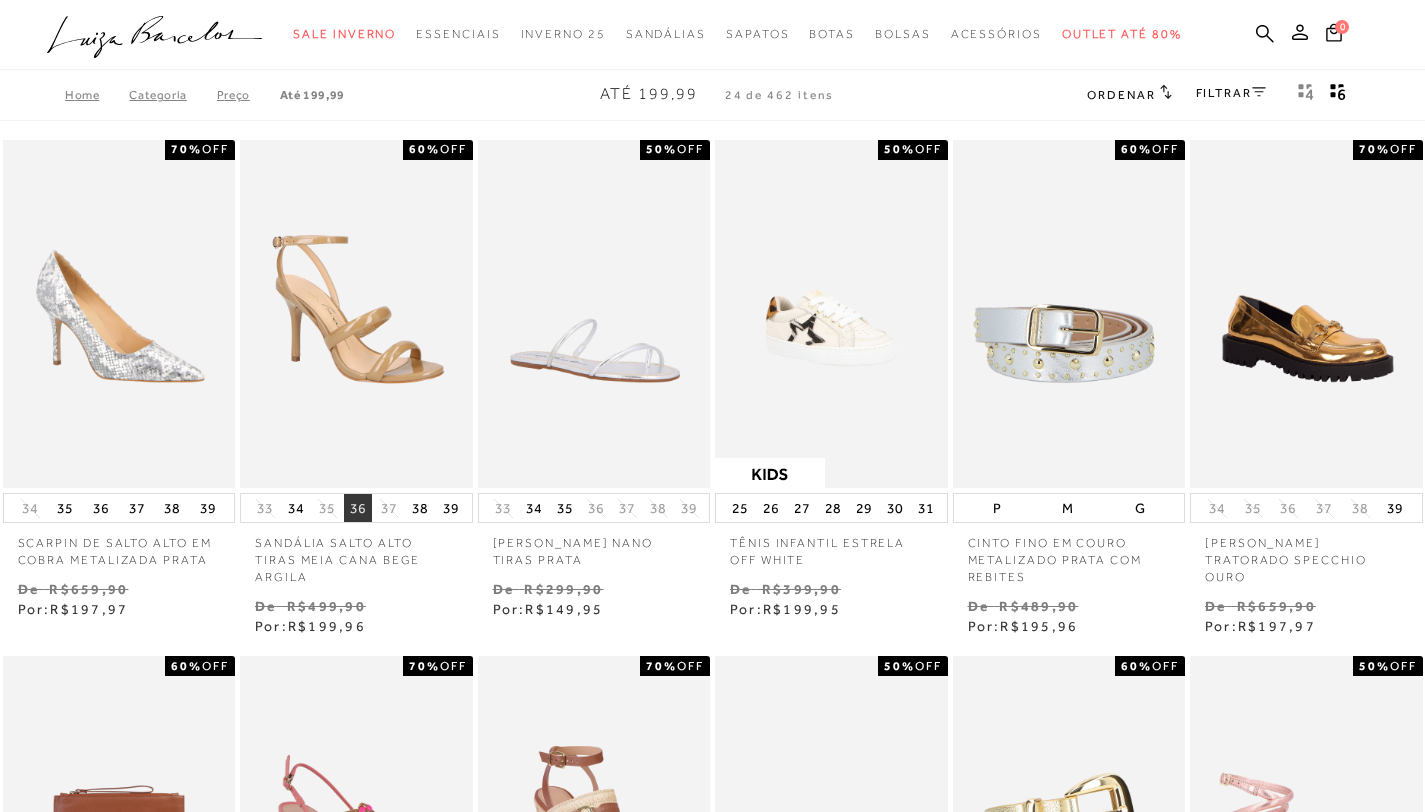 click on "36" at bounding box center (358, 508) 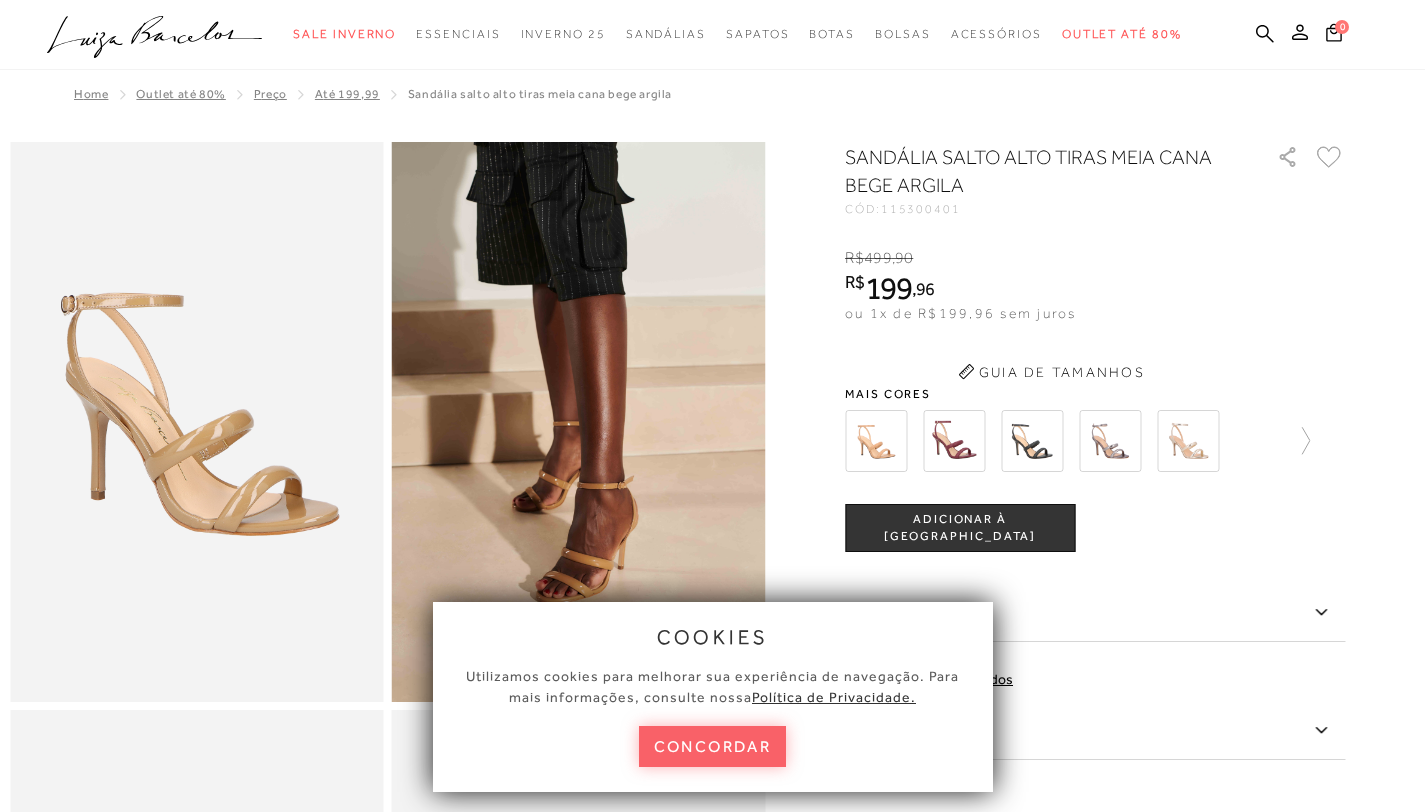 scroll, scrollTop: 0, scrollLeft: 0, axis: both 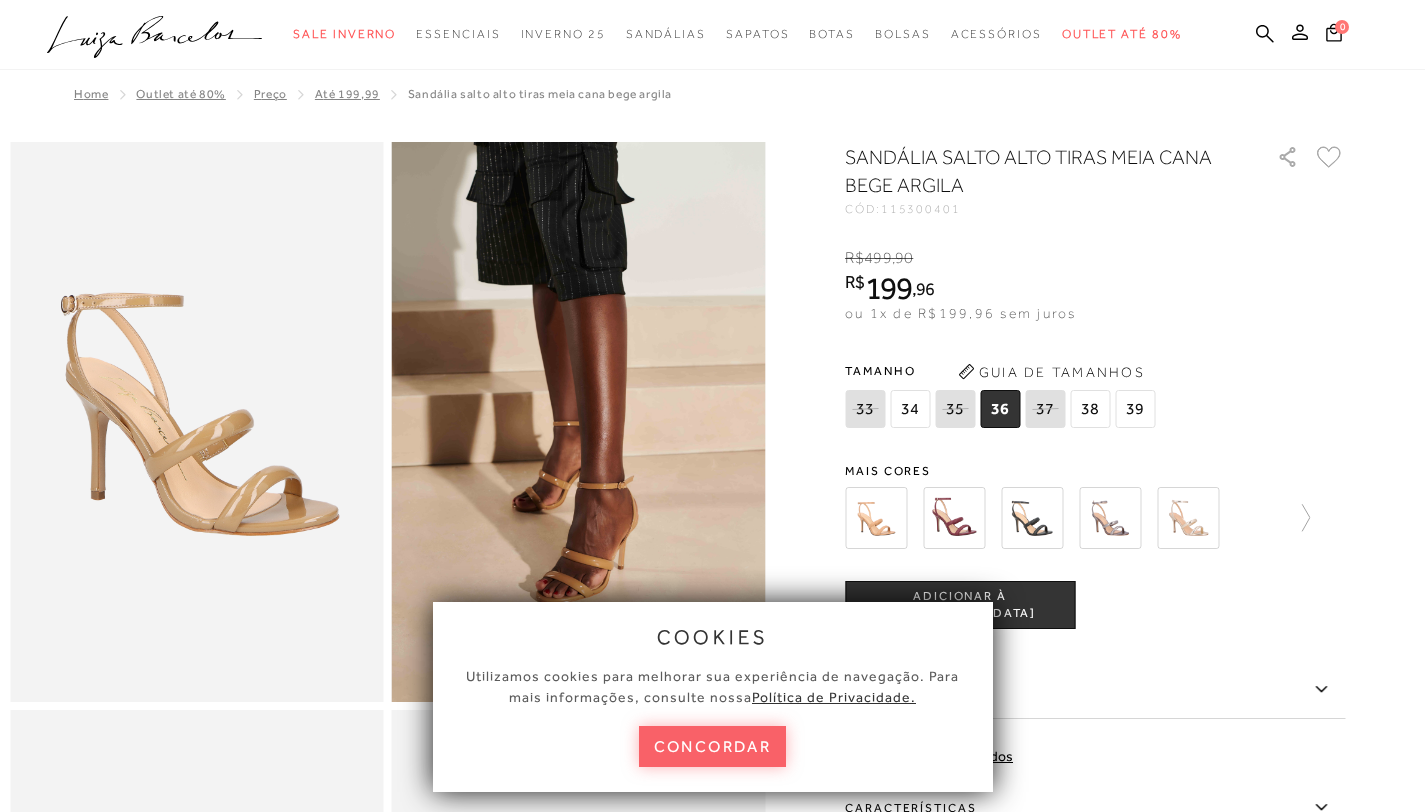 click on "ADICIONAR À [GEOGRAPHIC_DATA]" at bounding box center [960, 605] 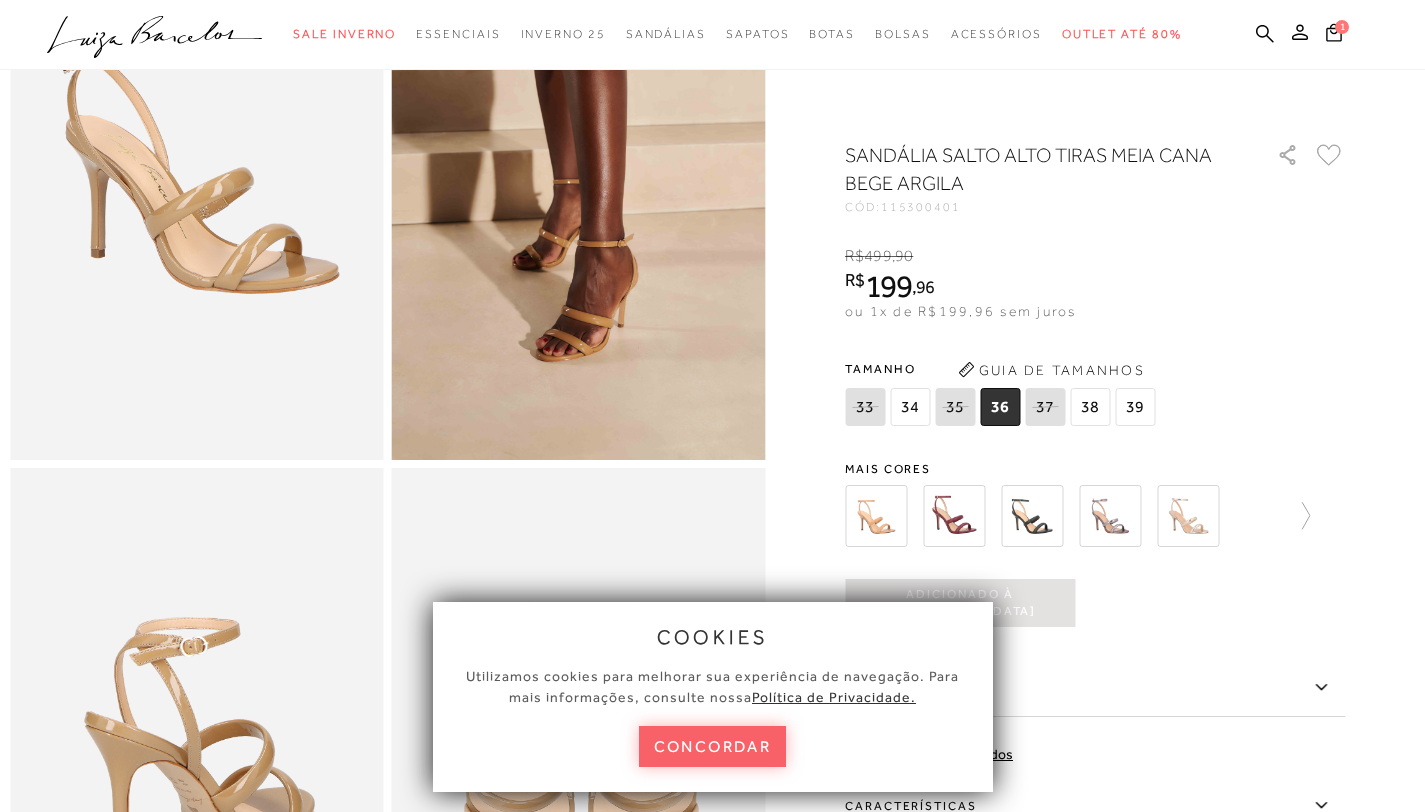scroll, scrollTop: 325, scrollLeft: 0, axis: vertical 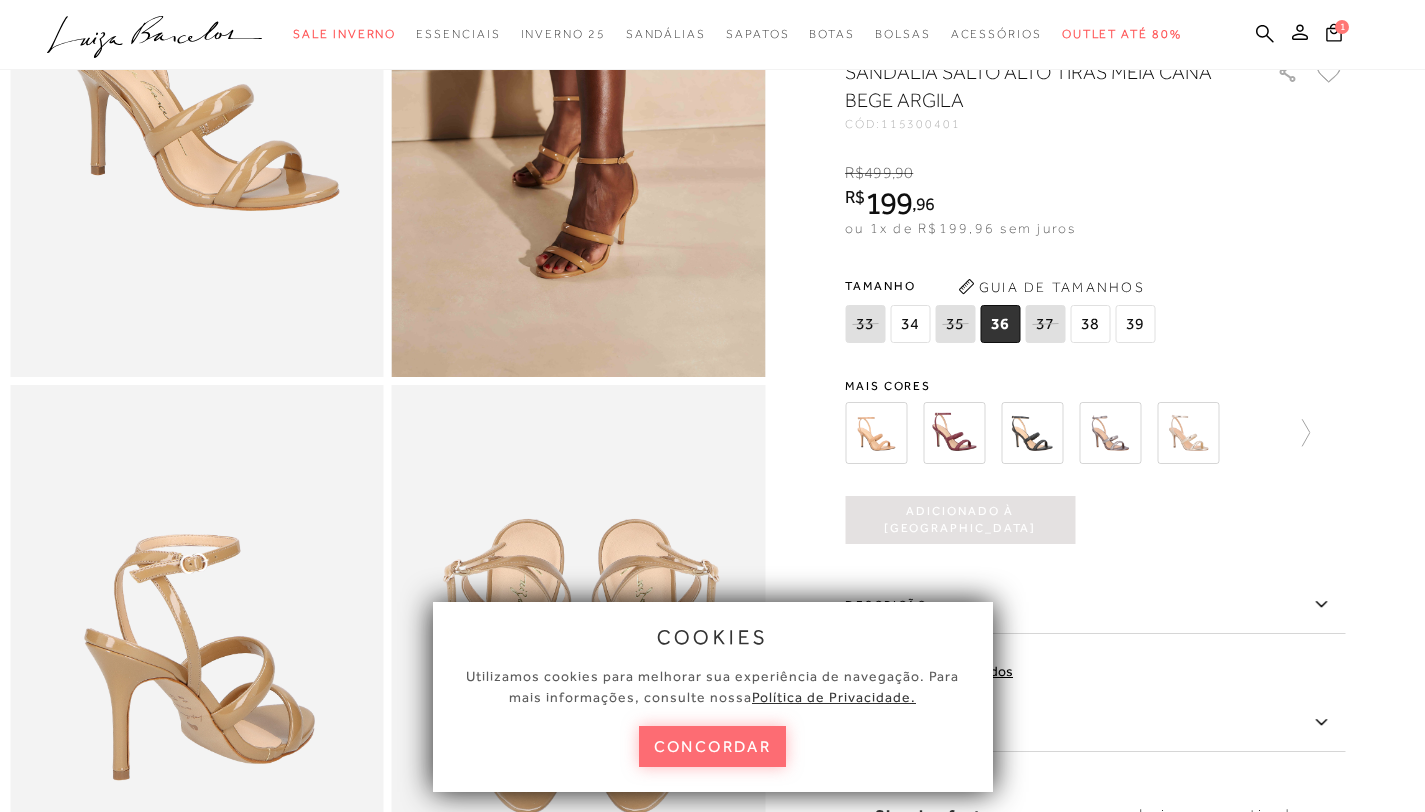 click on "concordar" at bounding box center (713, 746) 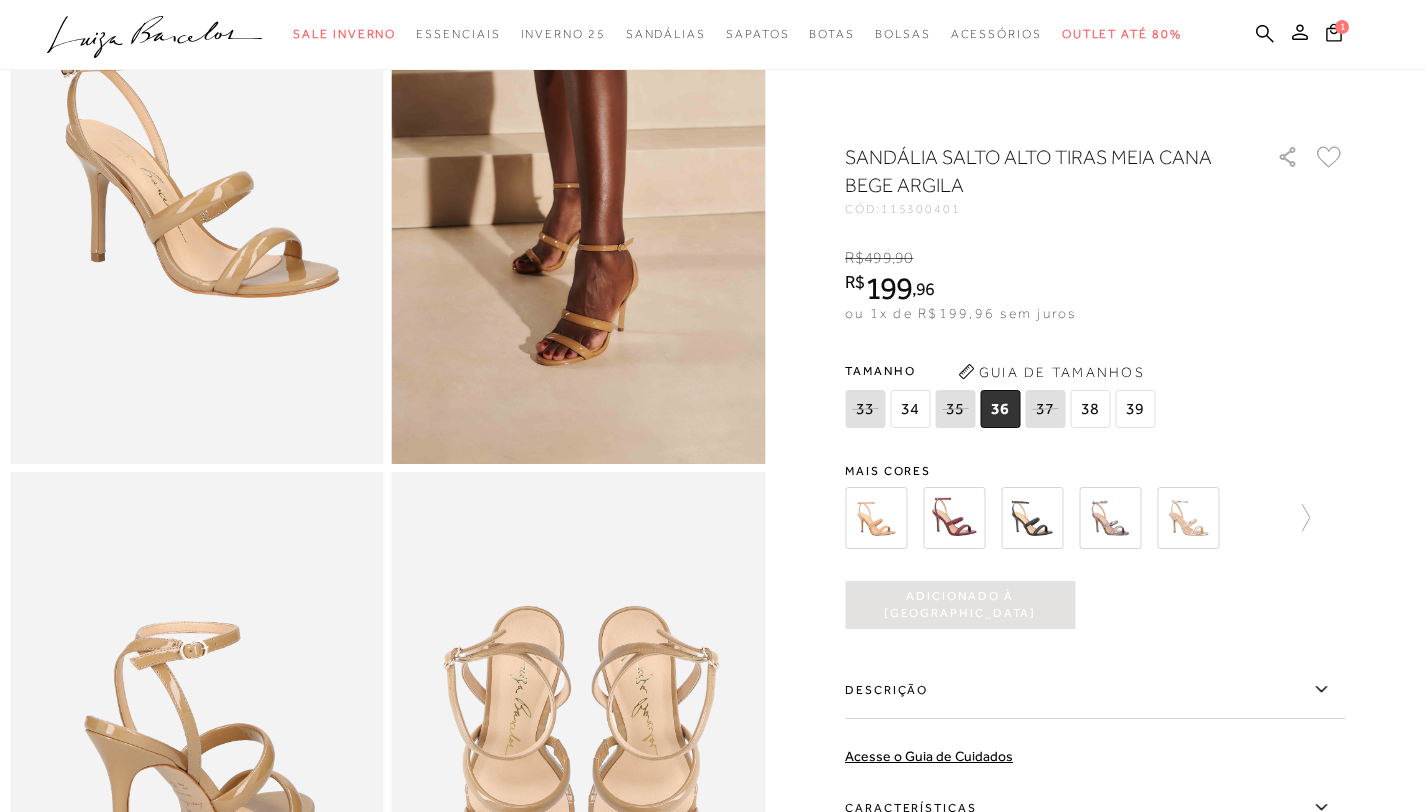scroll, scrollTop: 0, scrollLeft: 0, axis: both 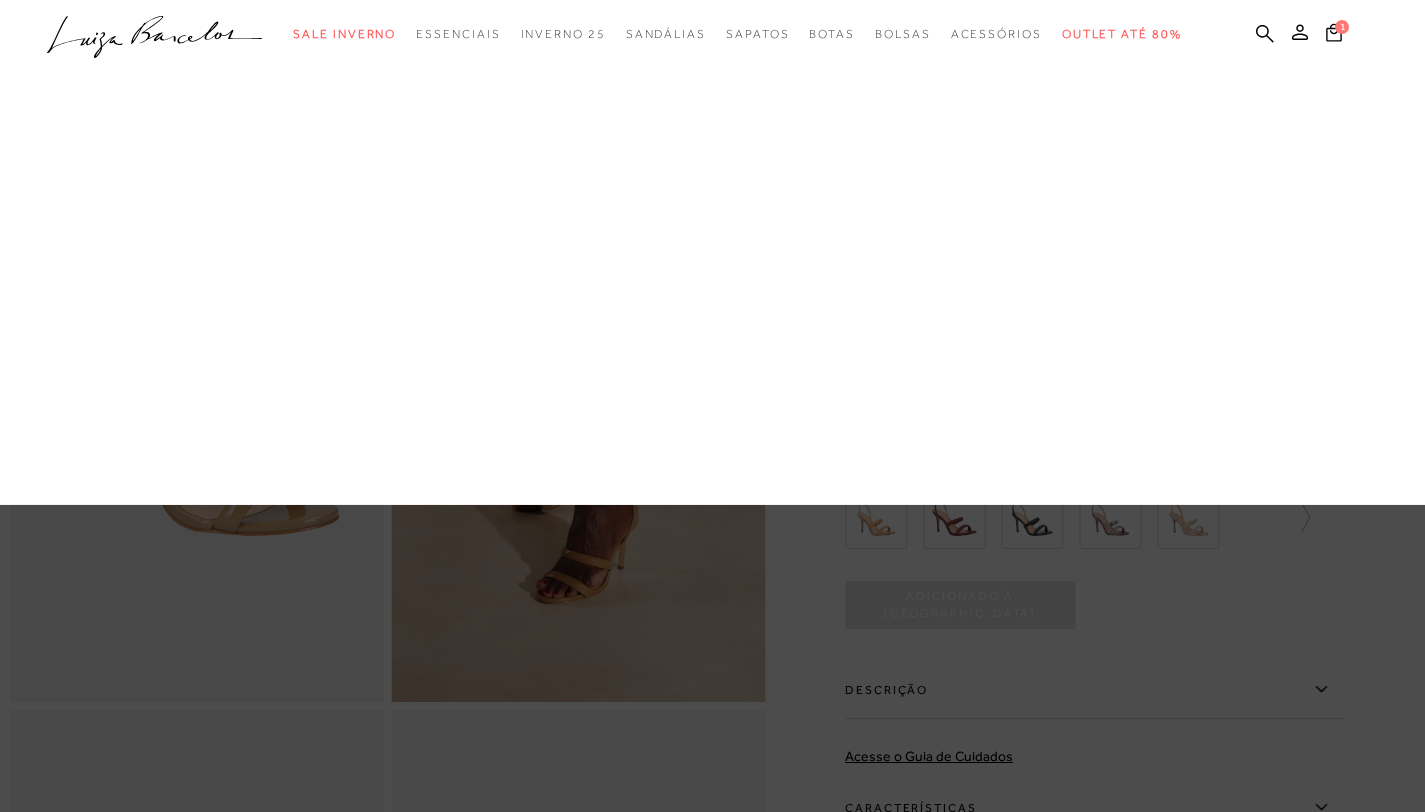 click on "Sapatos" at bounding box center (0, 0) 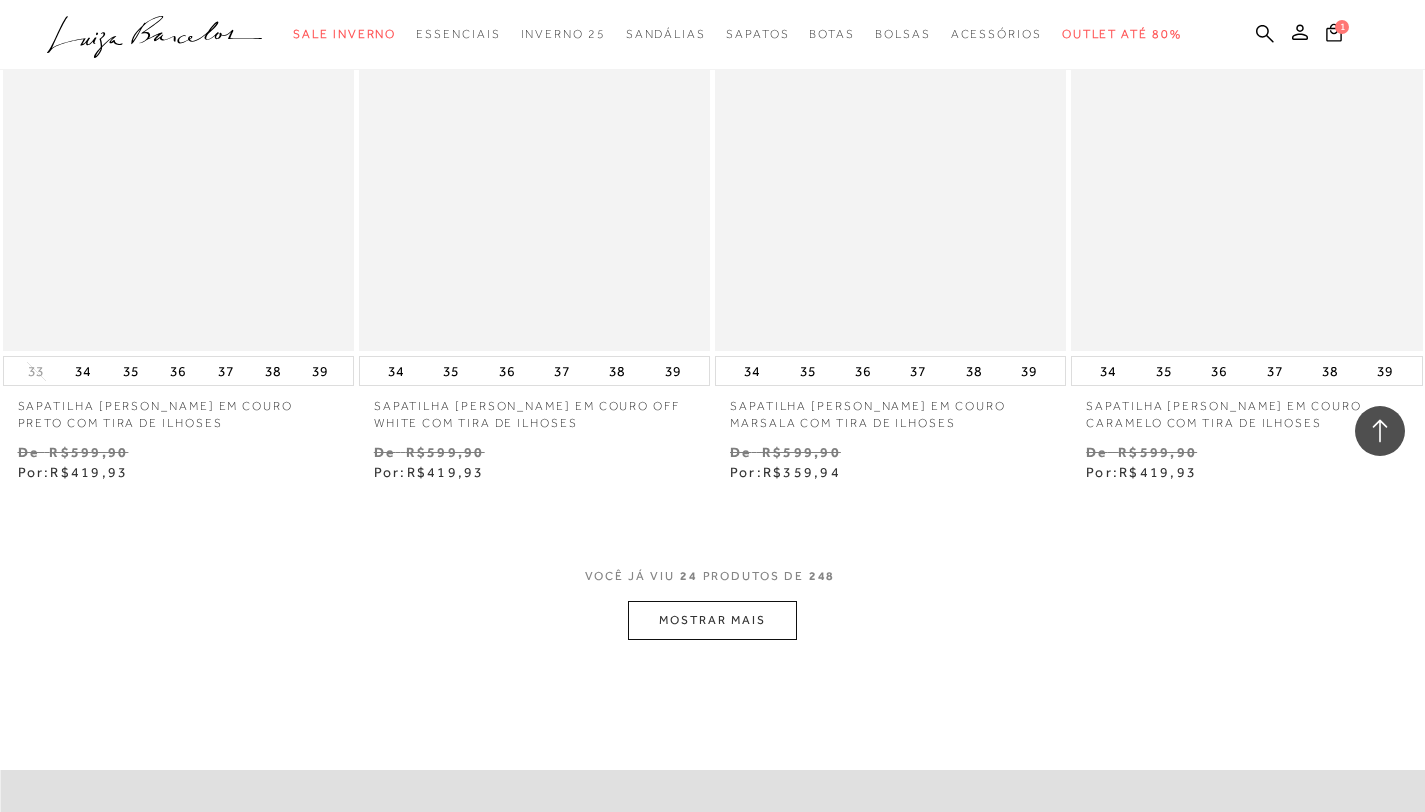 scroll, scrollTop: 3738, scrollLeft: 0, axis: vertical 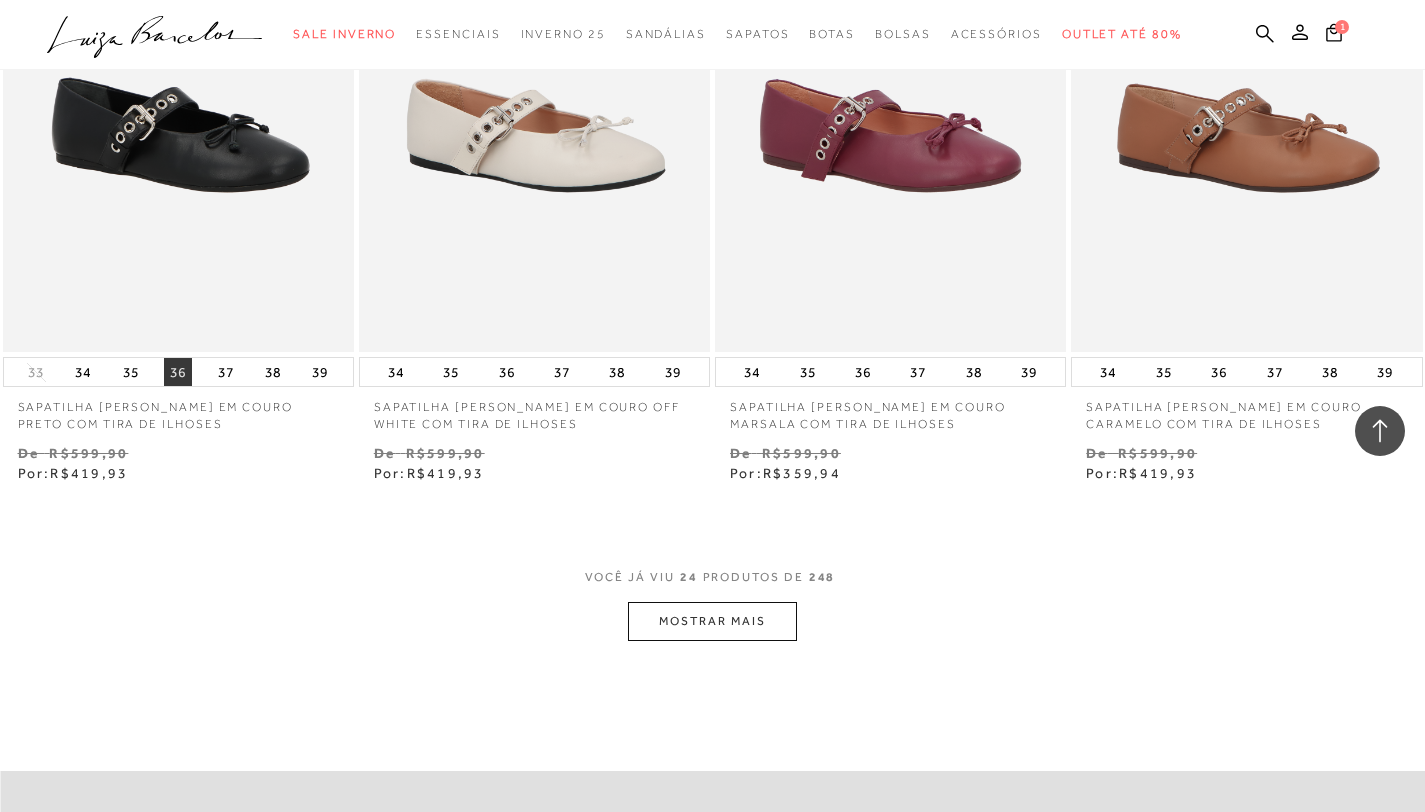 click on "36" at bounding box center (178, 372) 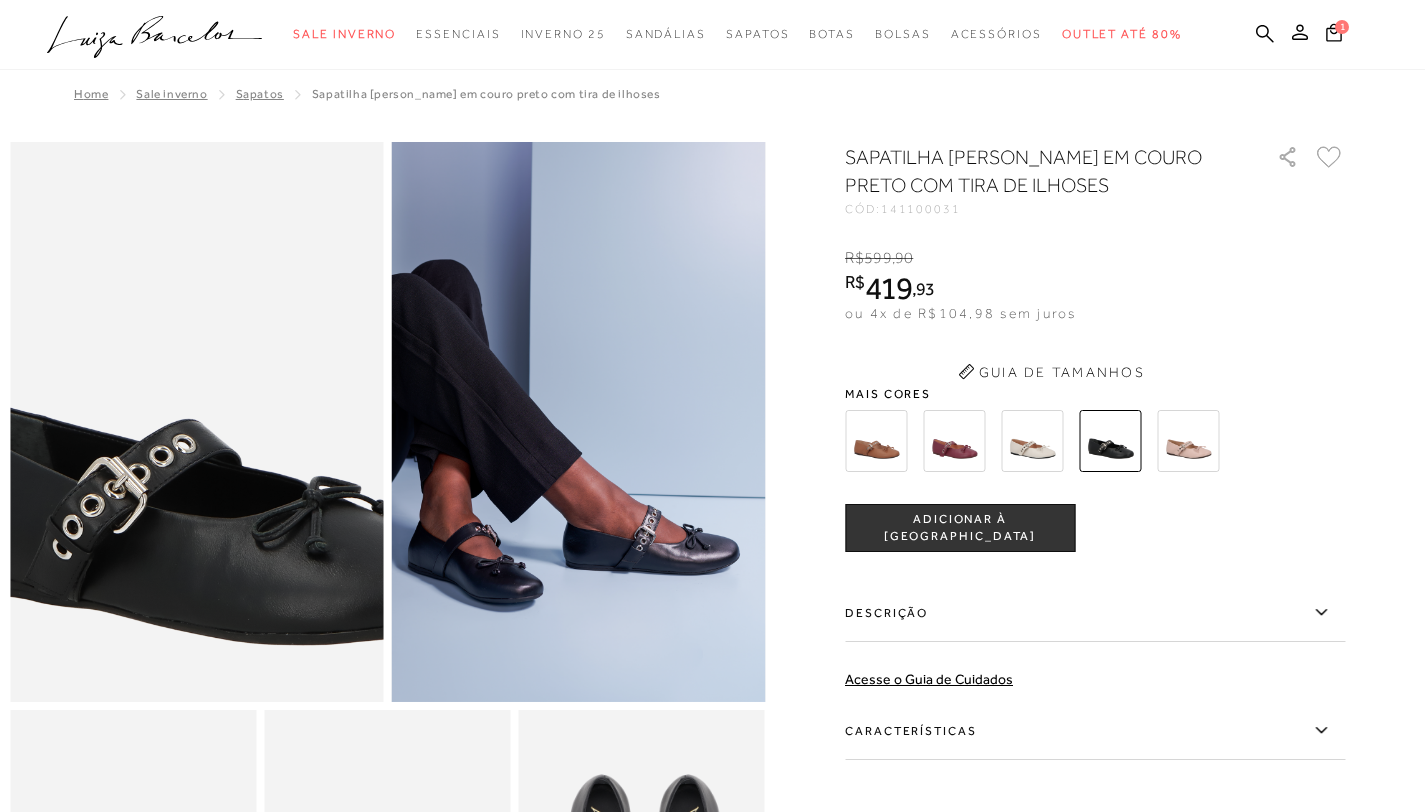 scroll, scrollTop: 0, scrollLeft: 0, axis: both 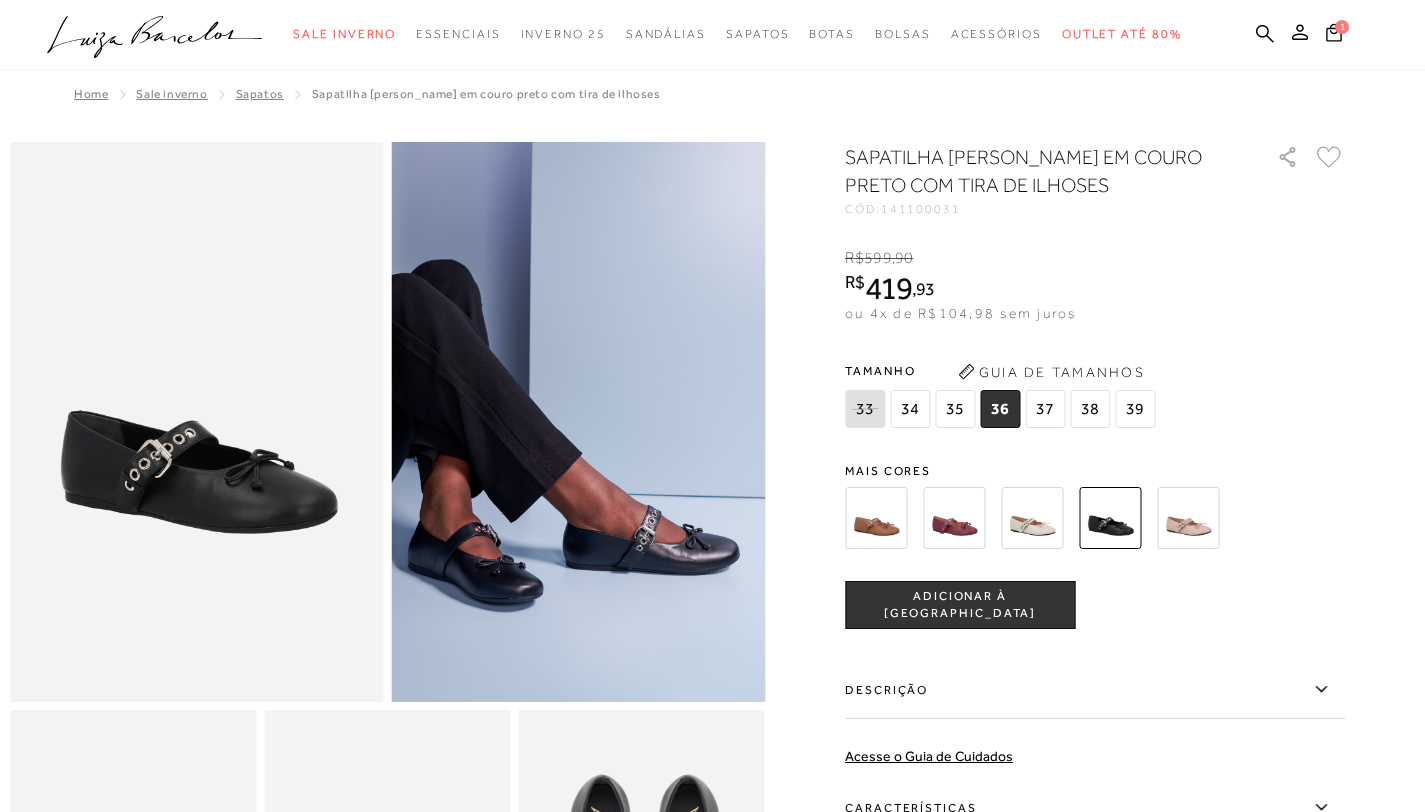 click on "ADICIONAR À [GEOGRAPHIC_DATA]" at bounding box center [960, 605] 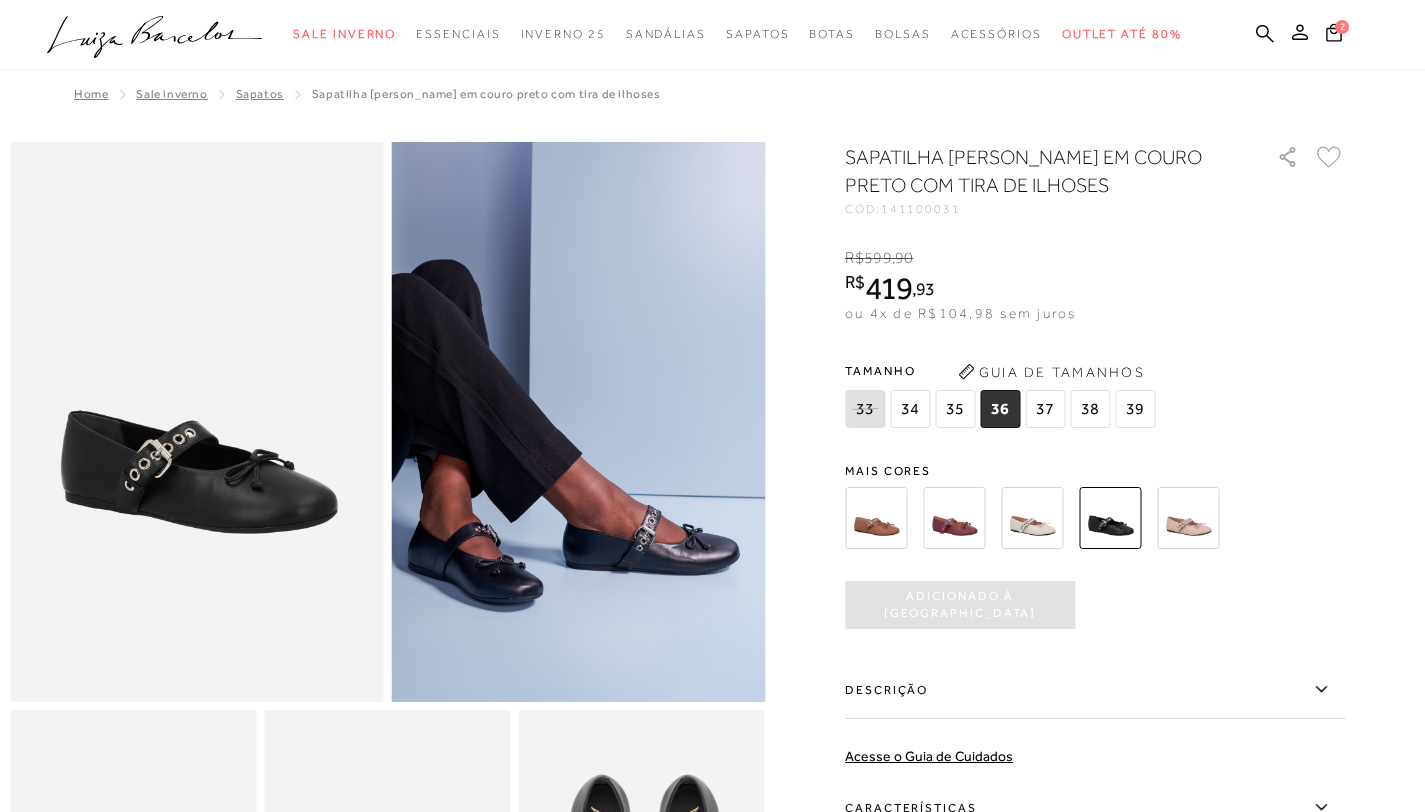 scroll, scrollTop: 0, scrollLeft: 0, axis: both 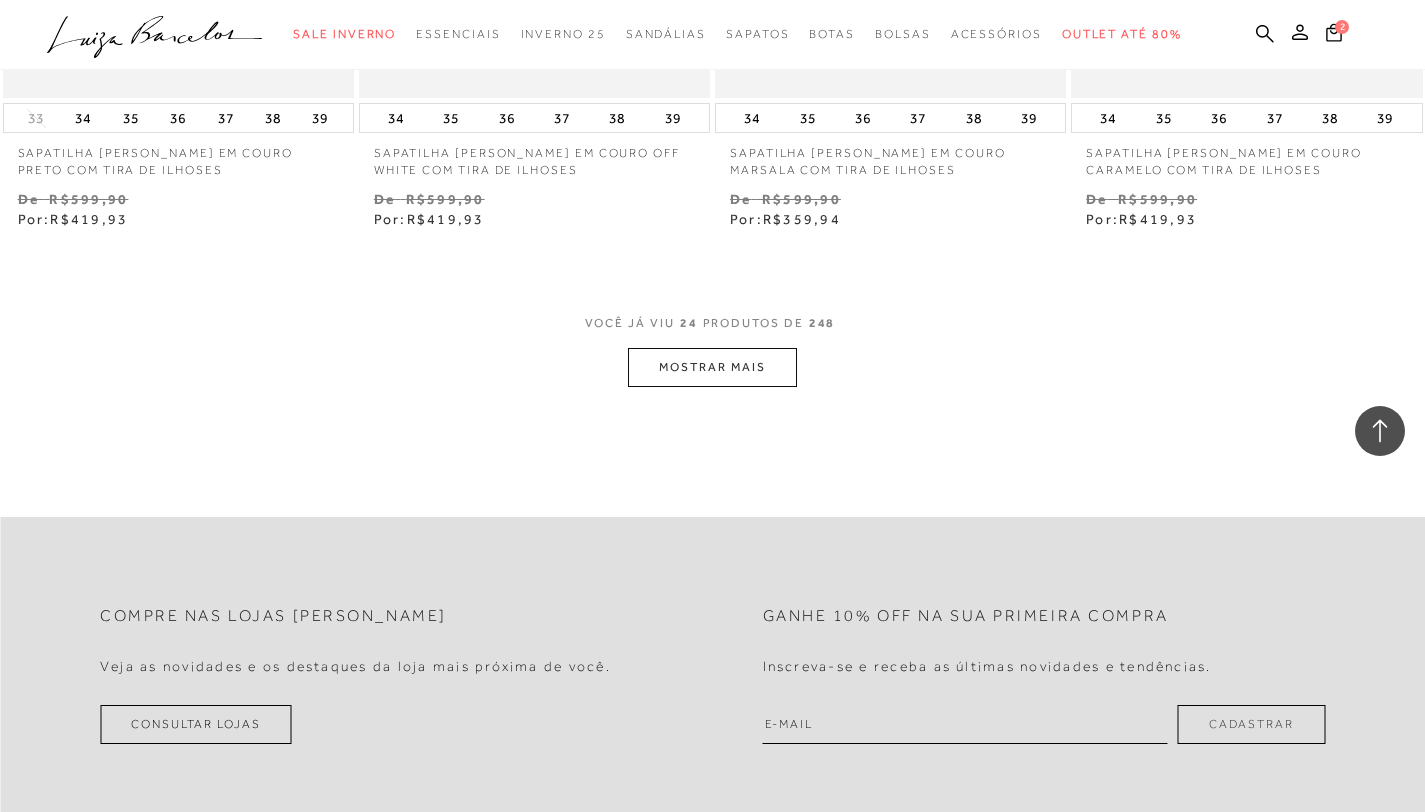 click on "MOSTRAR MAIS" at bounding box center (712, 367) 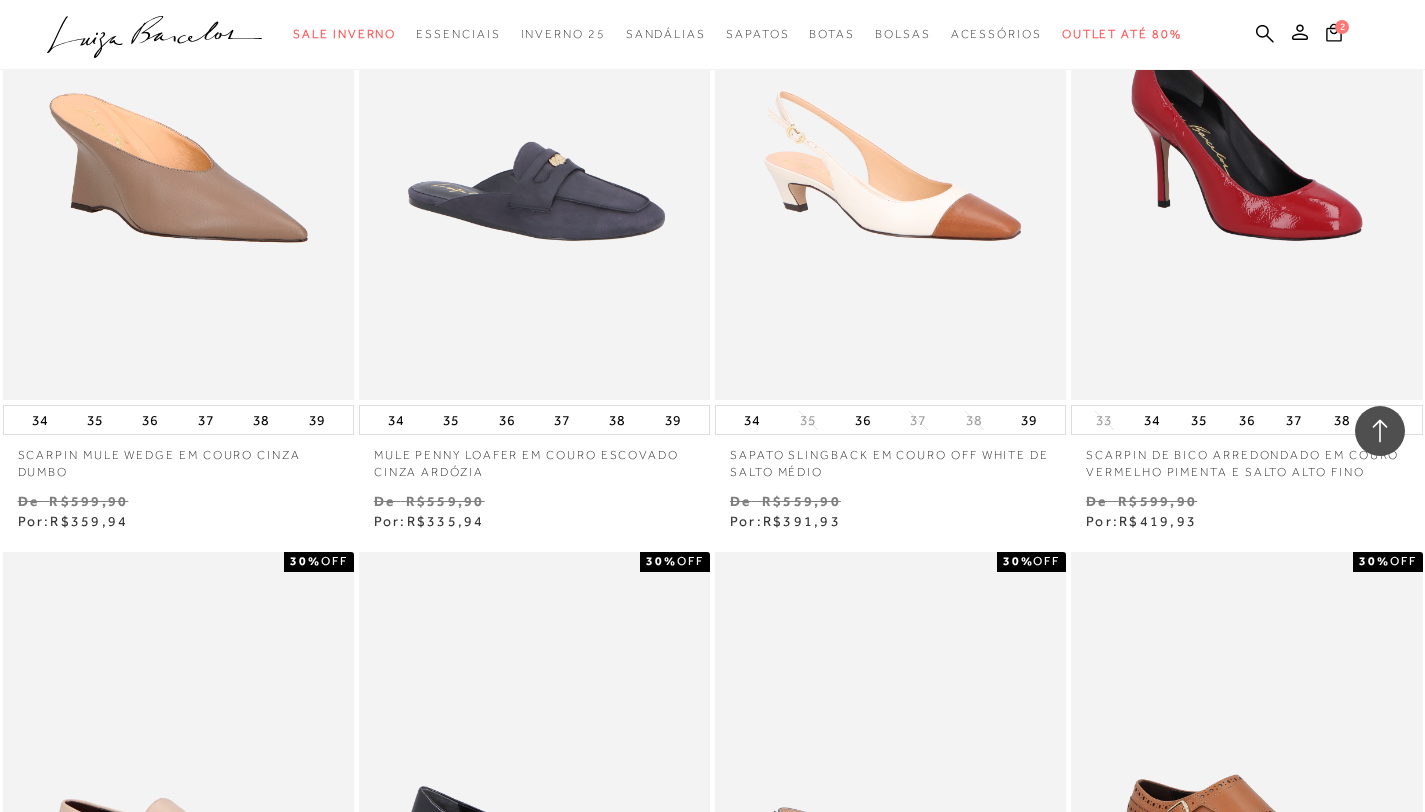scroll, scrollTop: 11047, scrollLeft: 0, axis: vertical 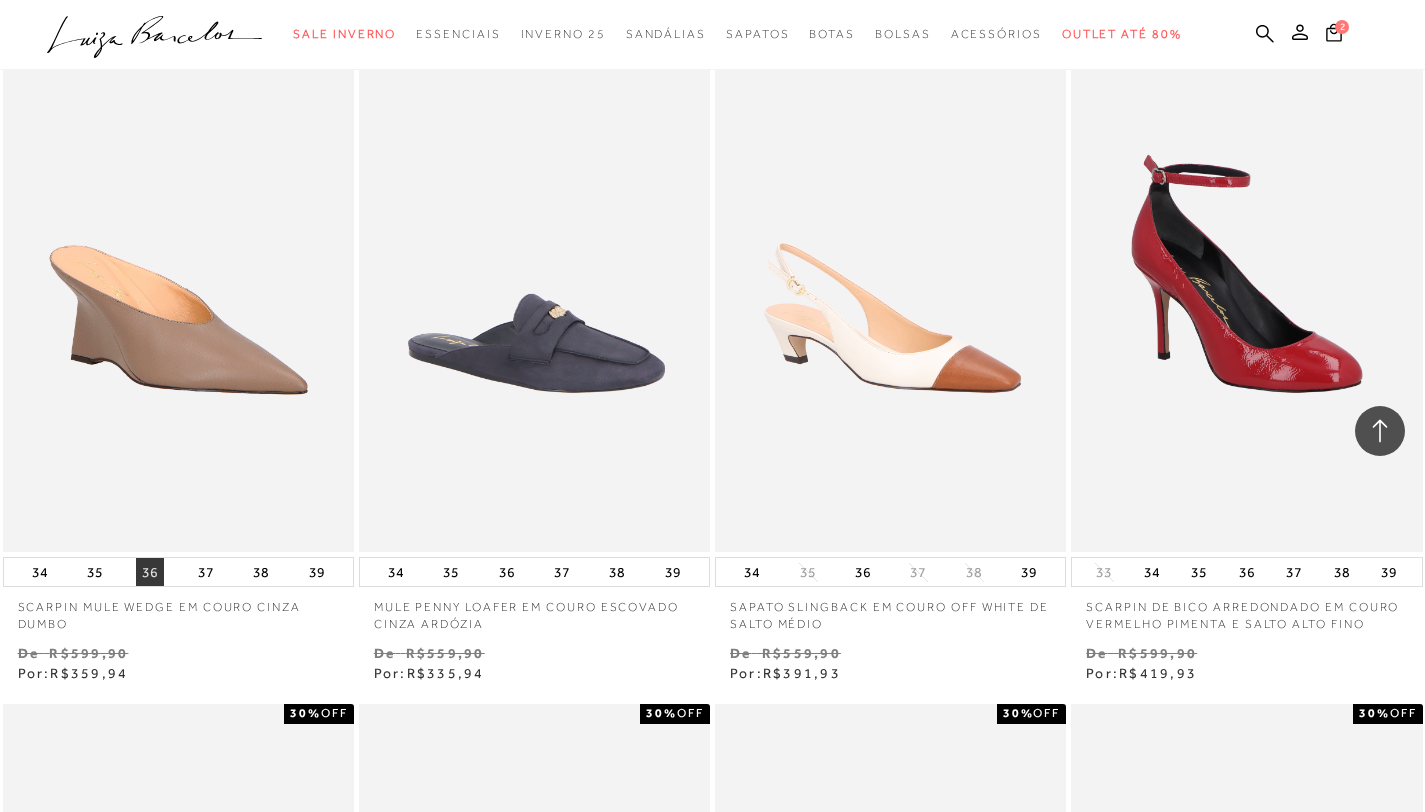 click on "36" at bounding box center (150, 572) 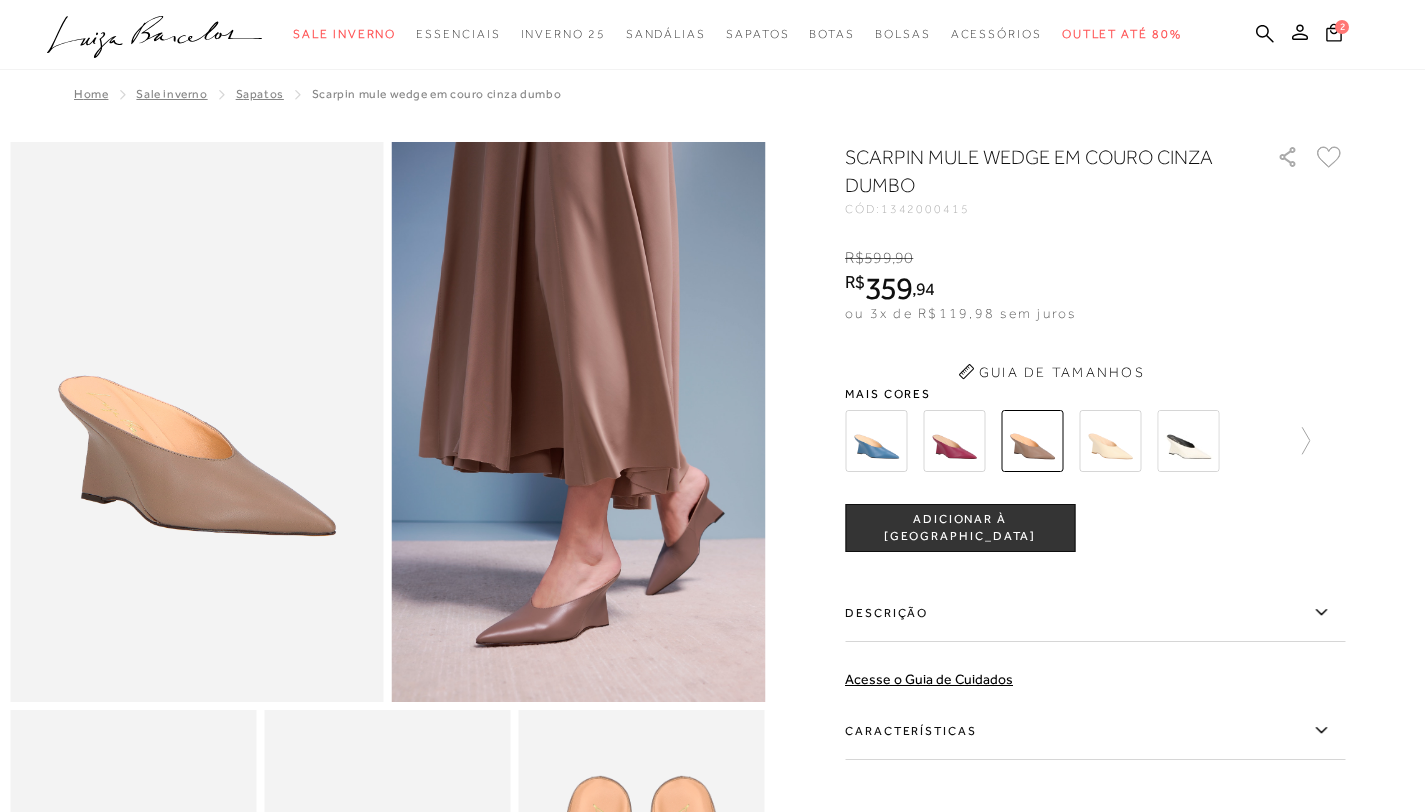 scroll, scrollTop: 0, scrollLeft: 0, axis: both 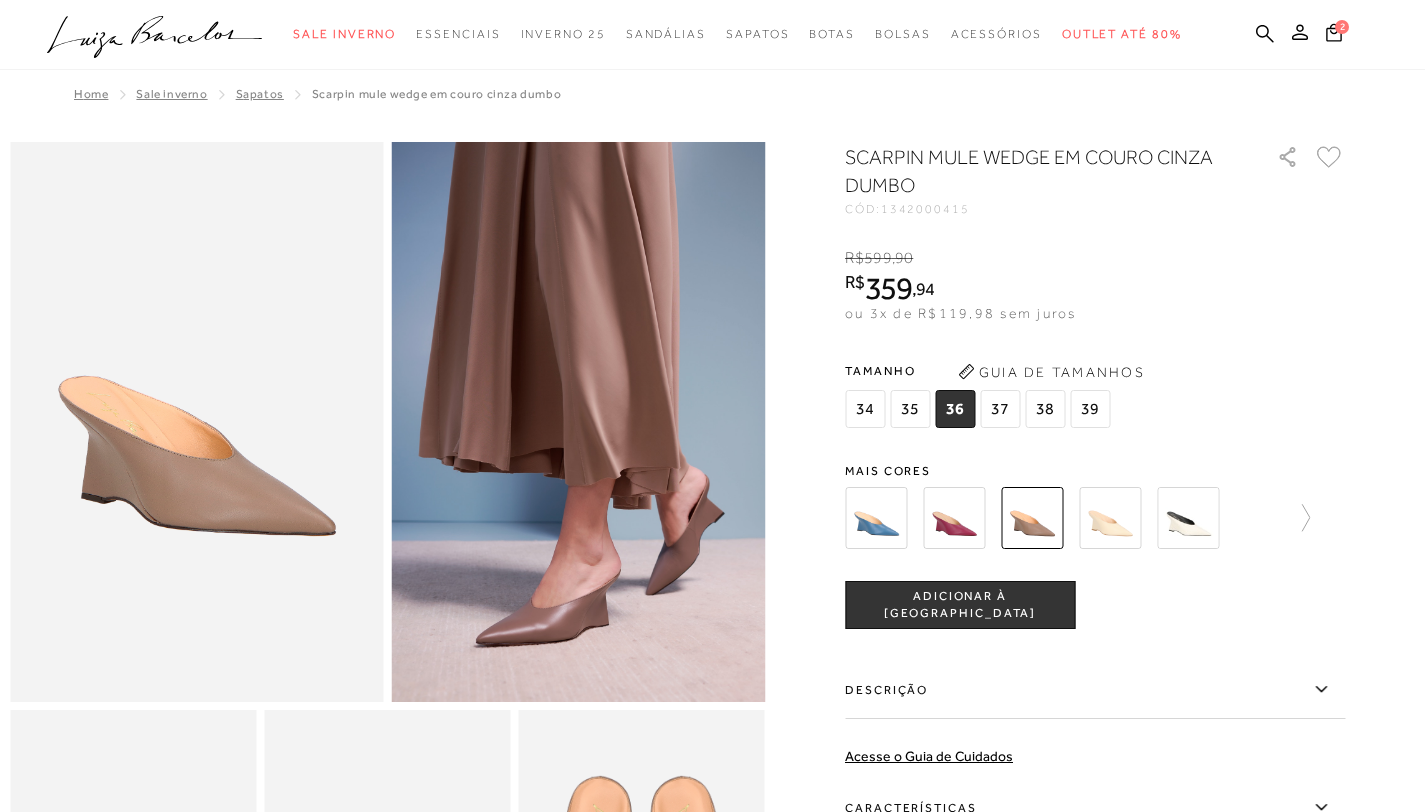 click on "ADICIONAR À [GEOGRAPHIC_DATA]" at bounding box center [960, 605] 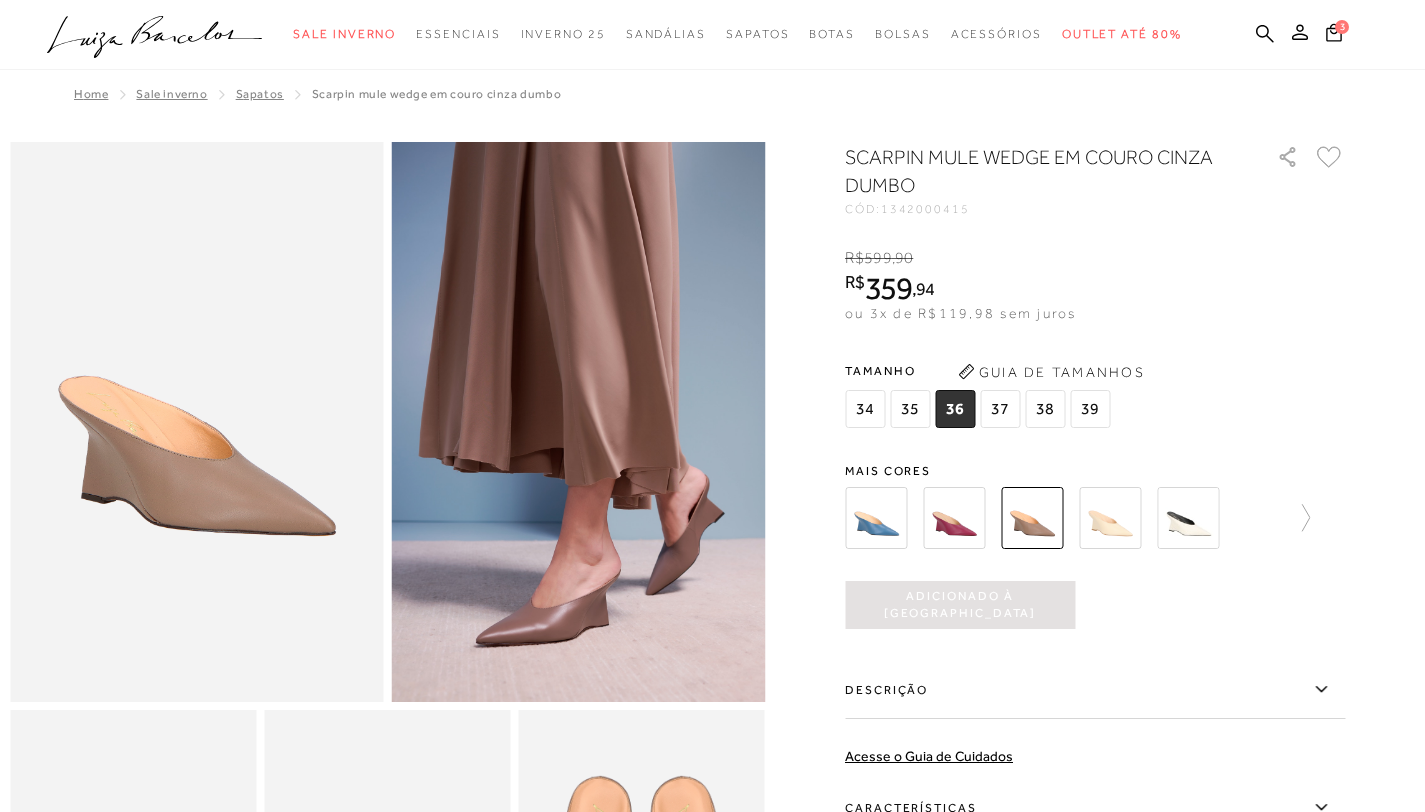 scroll, scrollTop: 0, scrollLeft: 0, axis: both 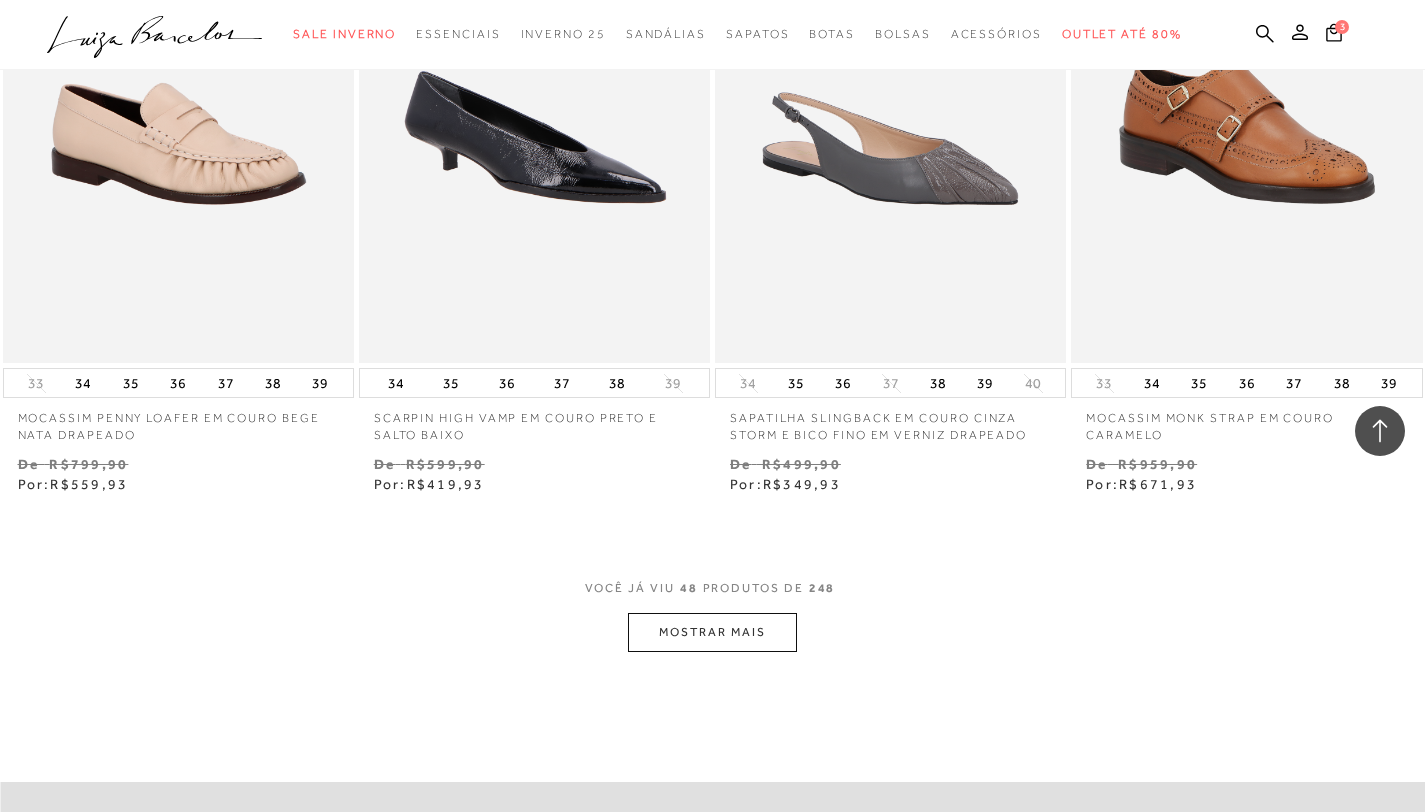 click on "MOSTRAR MAIS" at bounding box center [712, 632] 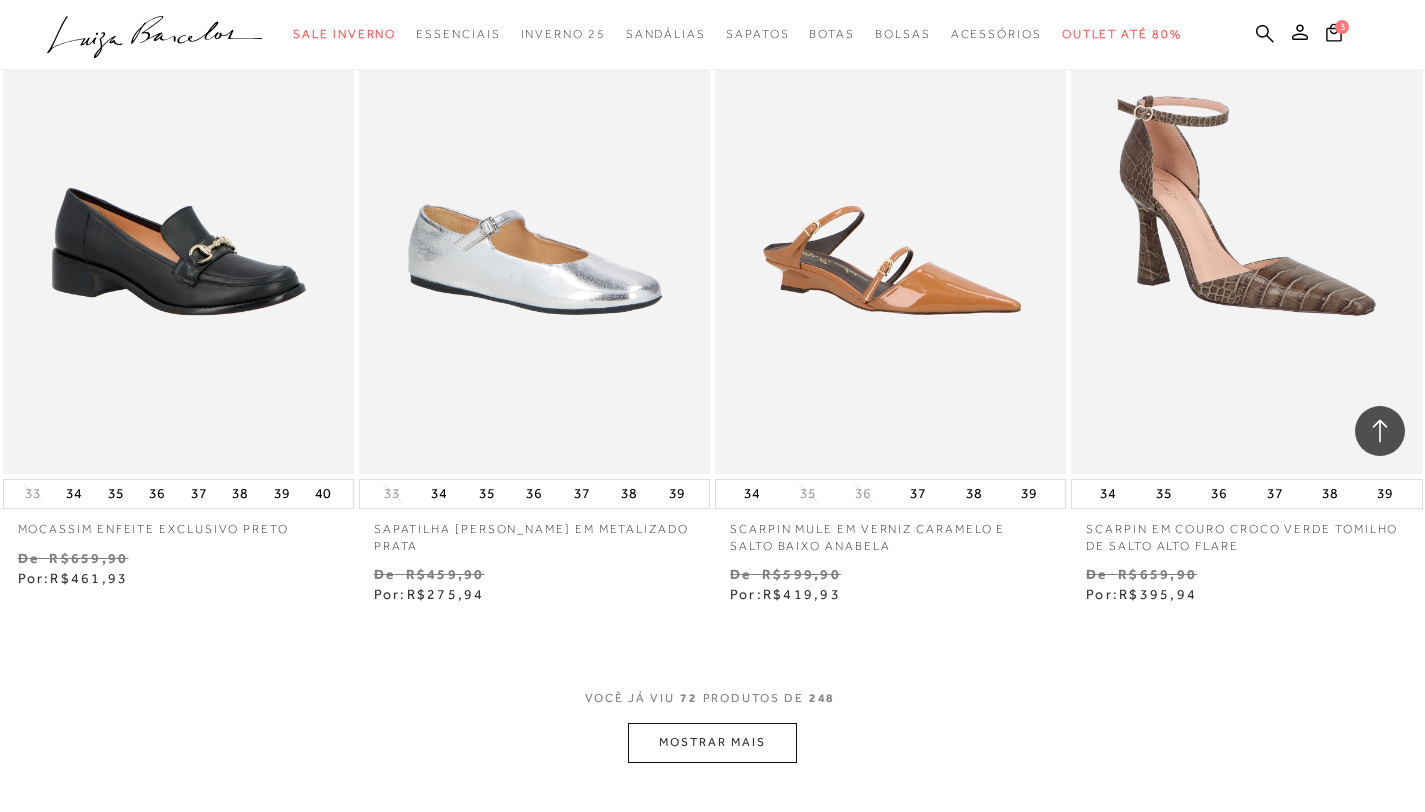 scroll, scrollTop: 15887, scrollLeft: 0, axis: vertical 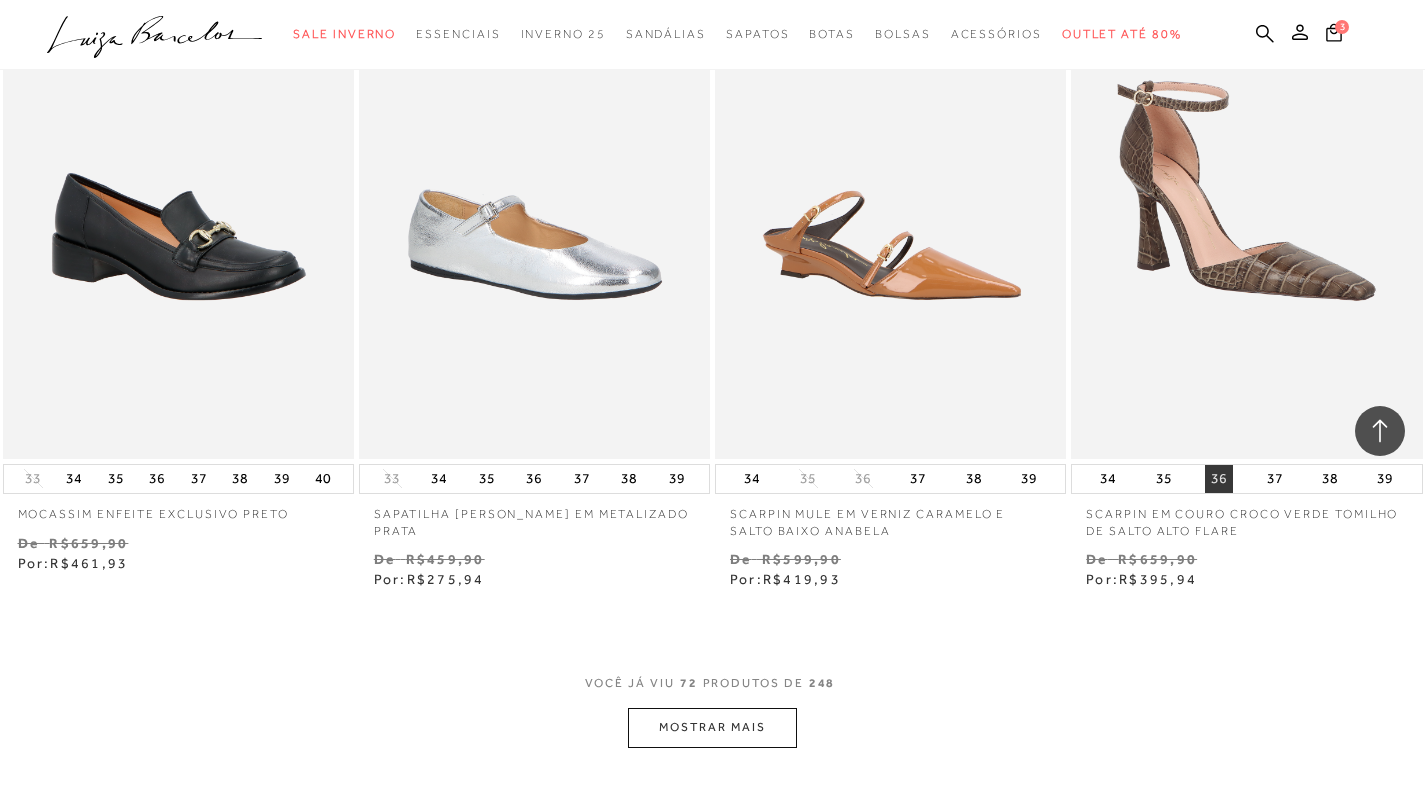click on "36" at bounding box center [1219, 479] 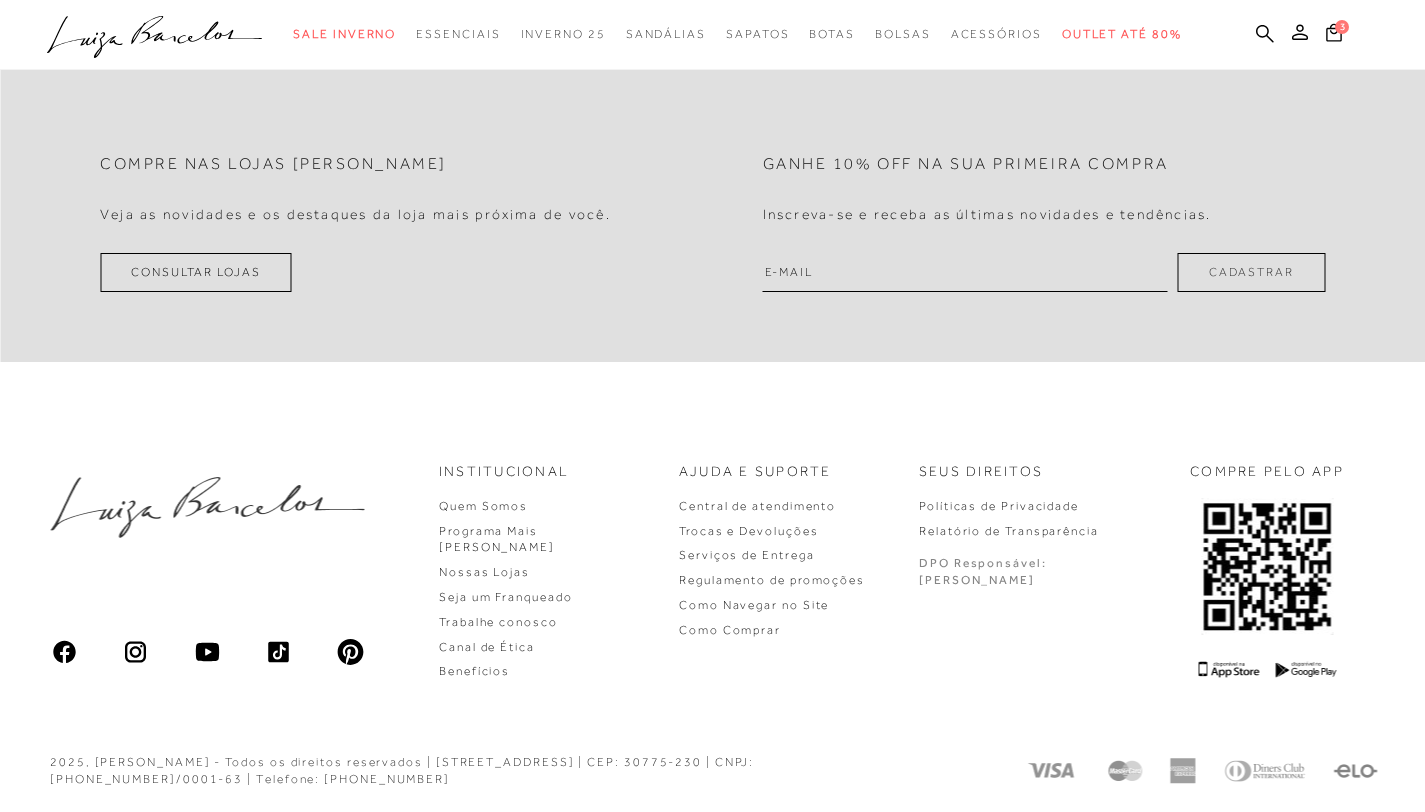 scroll, scrollTop: 0, scrollLeft: 0, axis: both 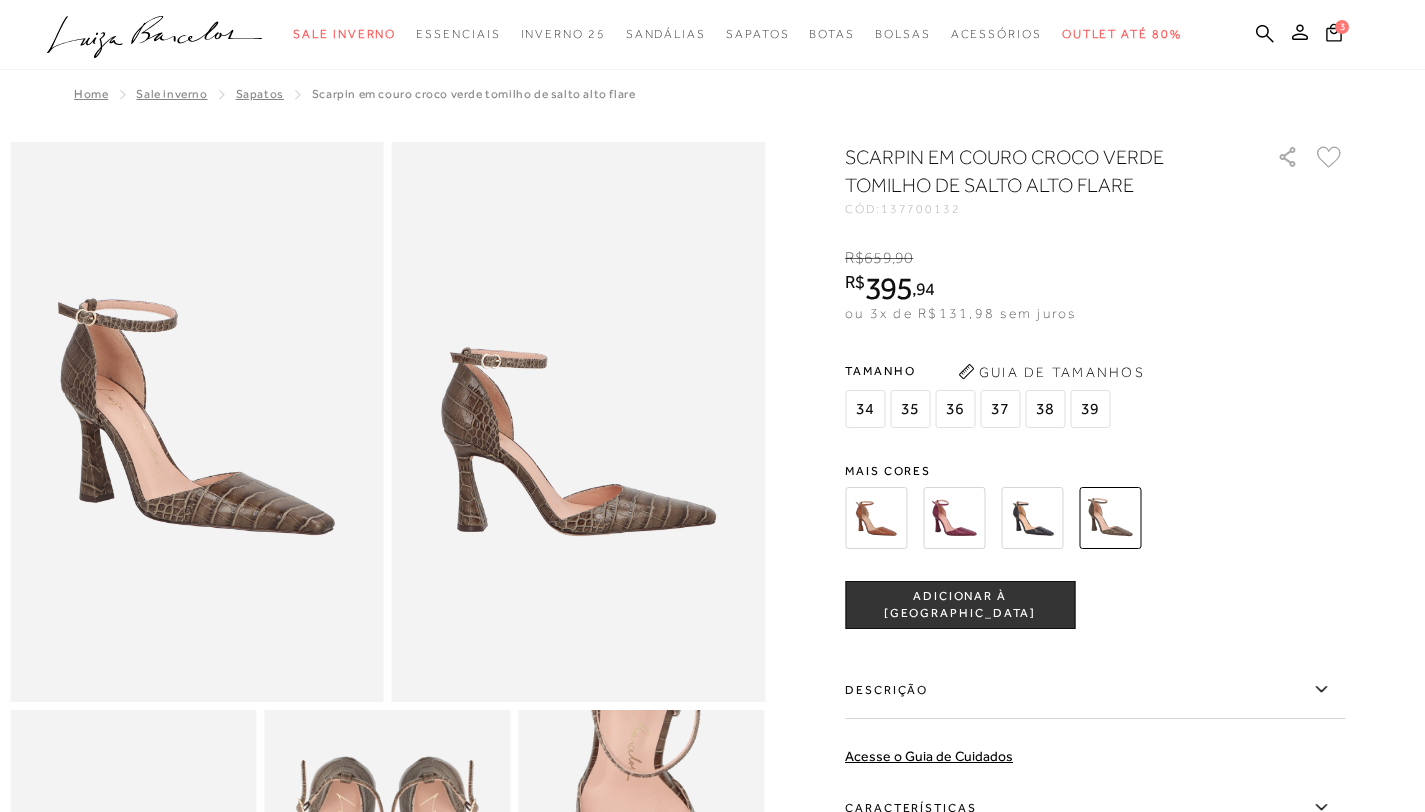 click at bounding box center (876, 518) 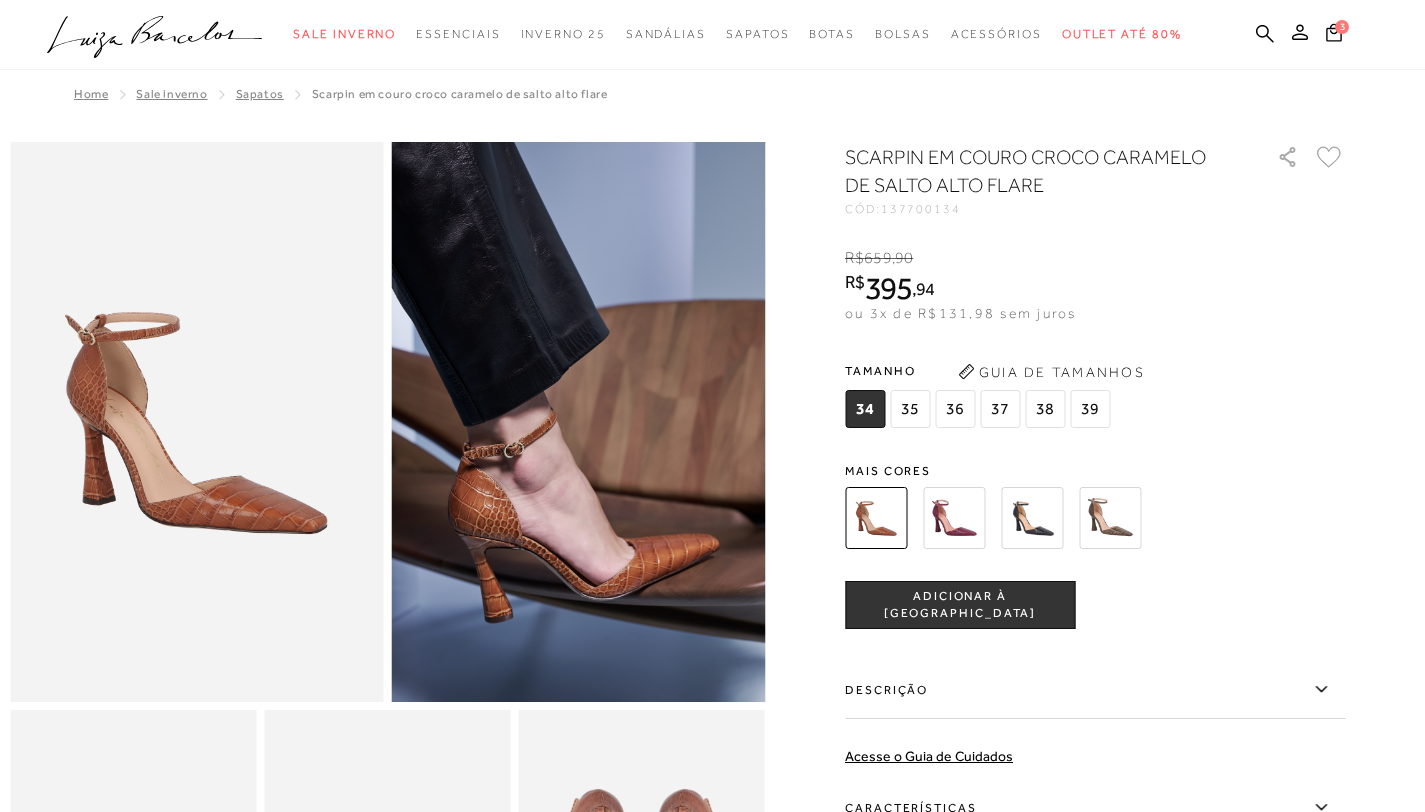 scroll, scrollTop: 56, scrollLeft: 0, axis: vertical 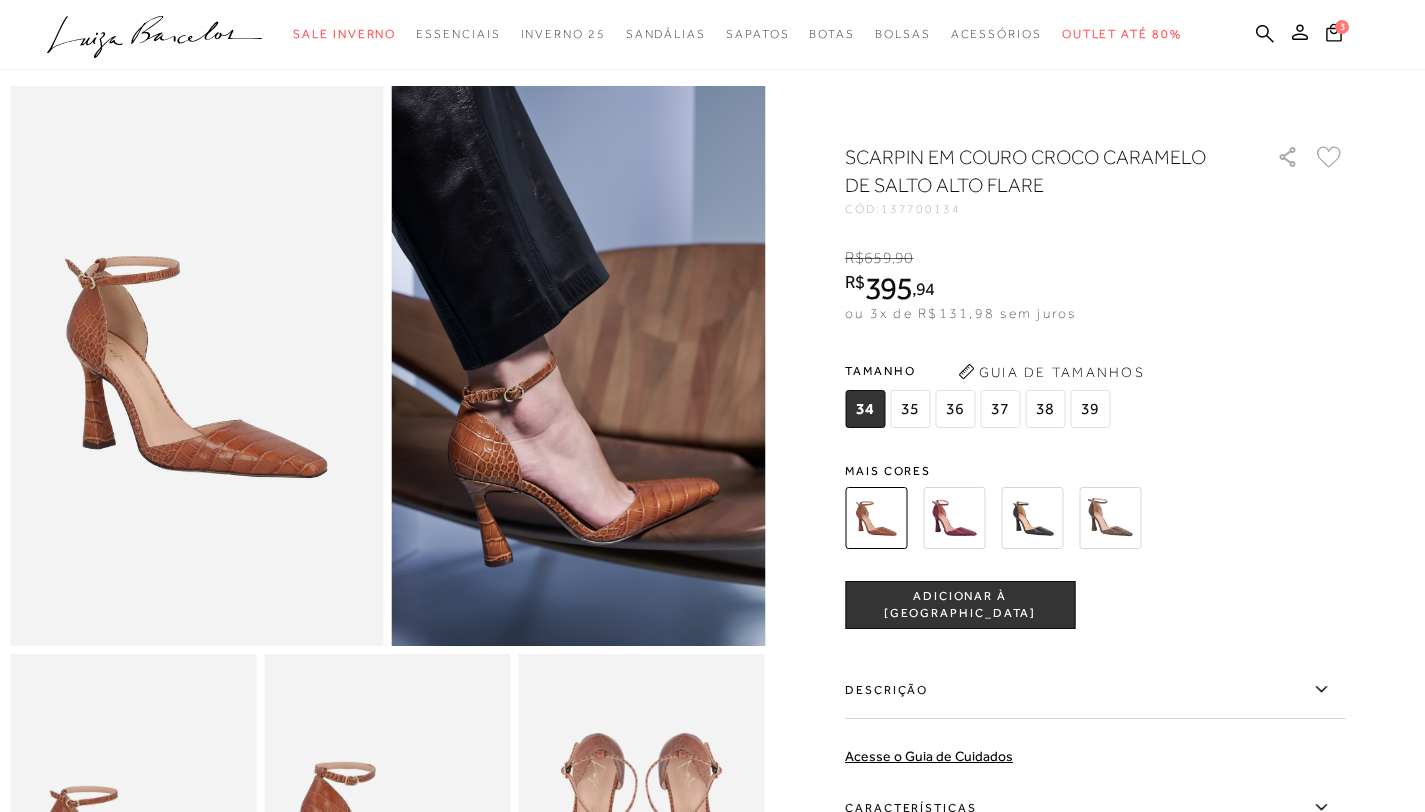 click on "36" at bounding box center (955, 409) 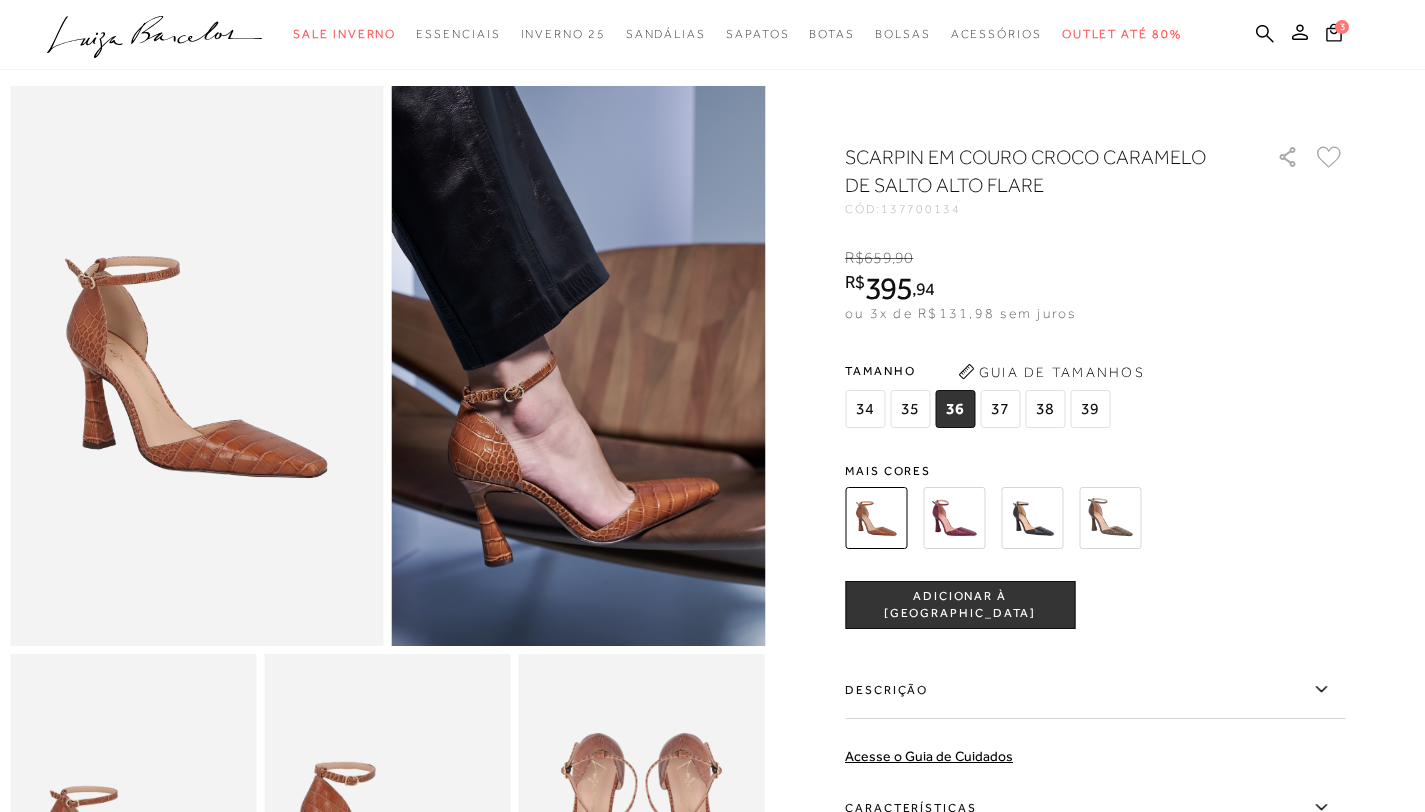 click on "ADICIONAR À [GEOGRAPHIC_DATA]" at bounding box center (960, 605) 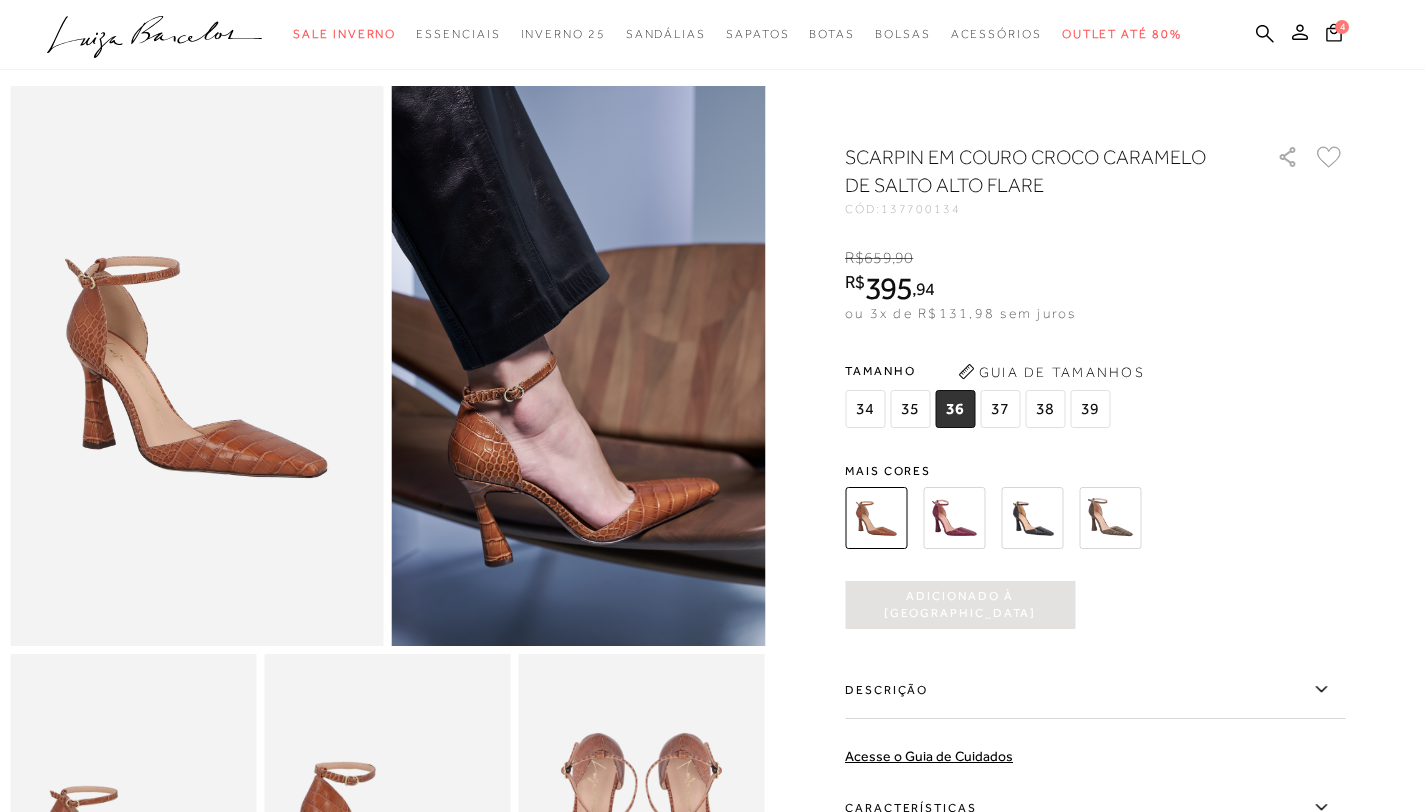 scroll, scrollTop: 0, scrollLeft: 0, axis: both 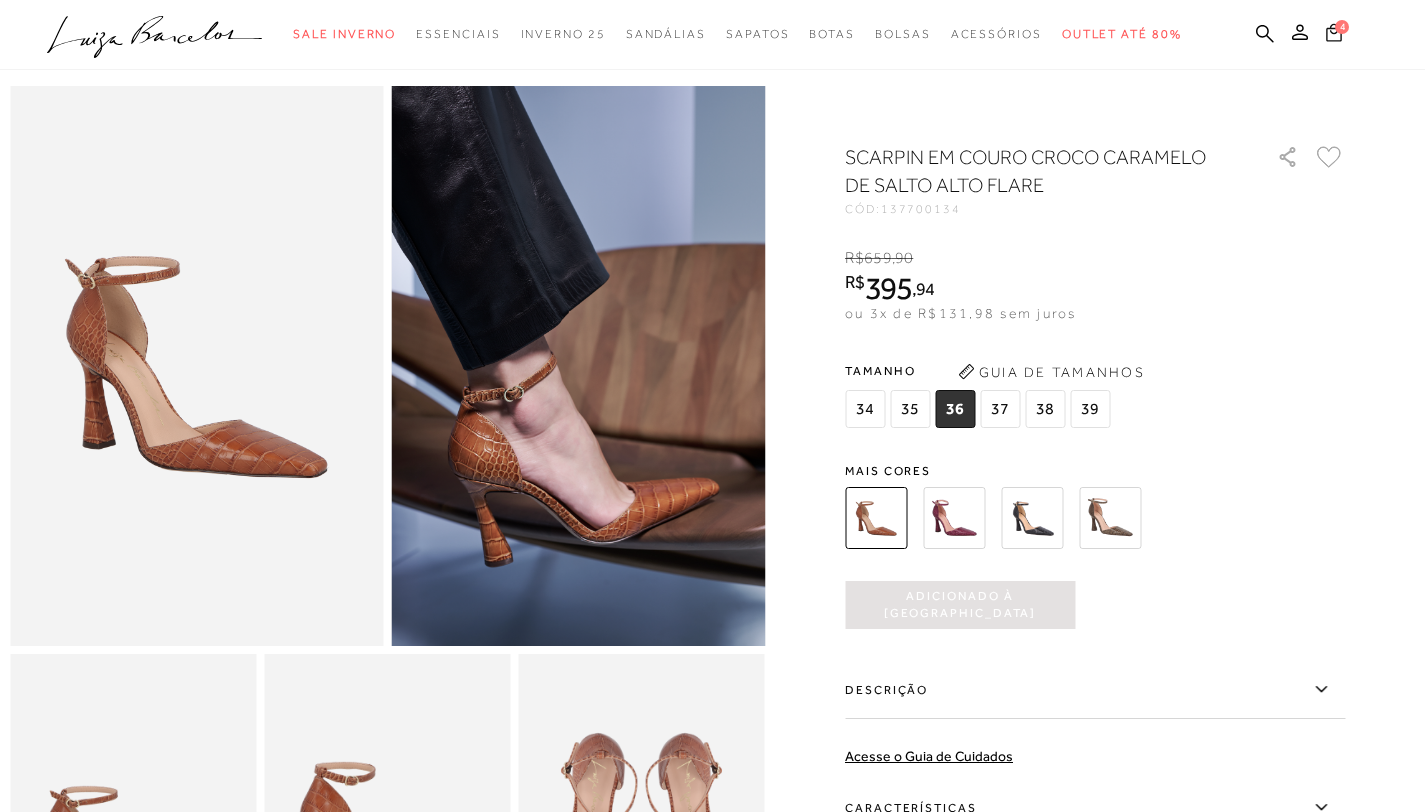 click on "4" at bounding box center [1343, 25] 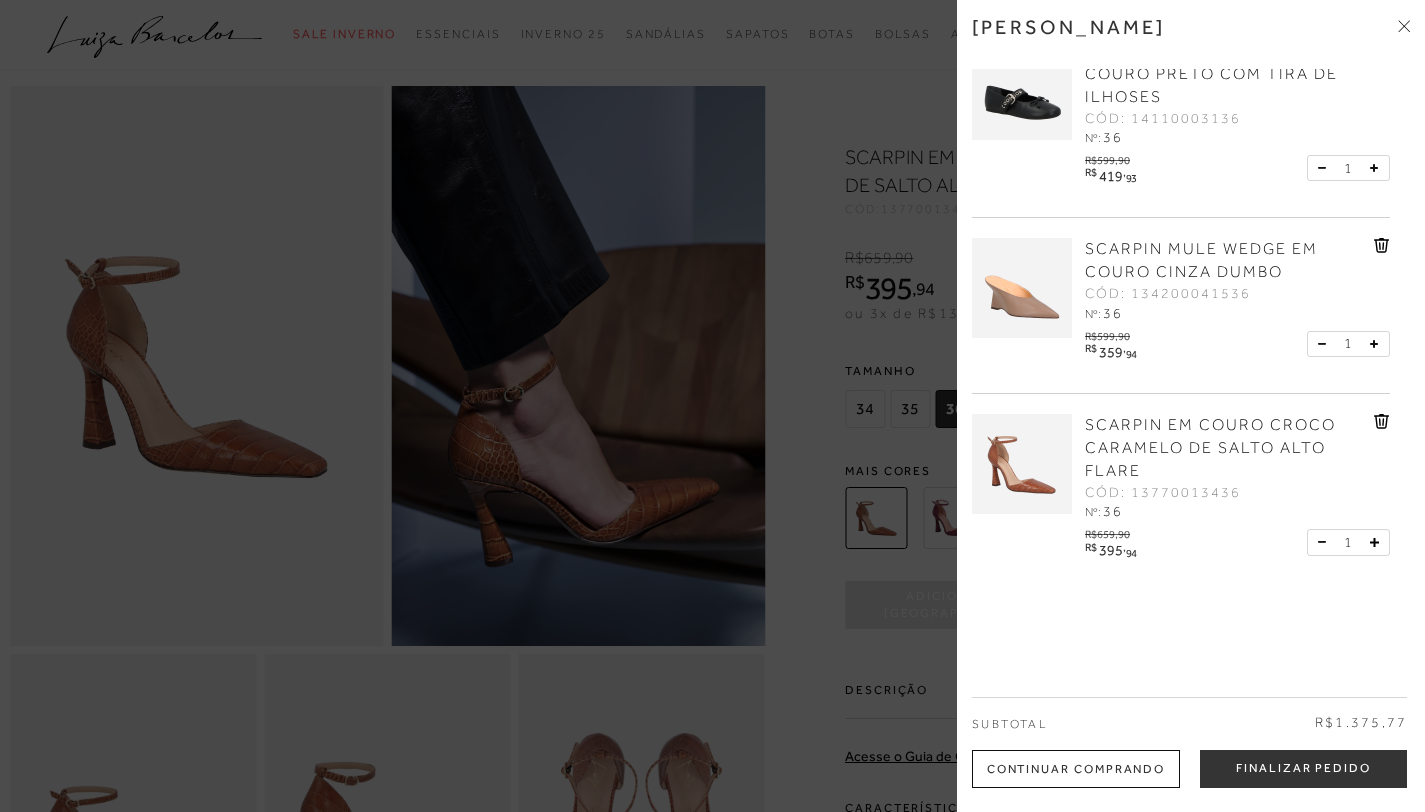 scroll, scrollTop: 0, scrollLeft: 0, axis: both 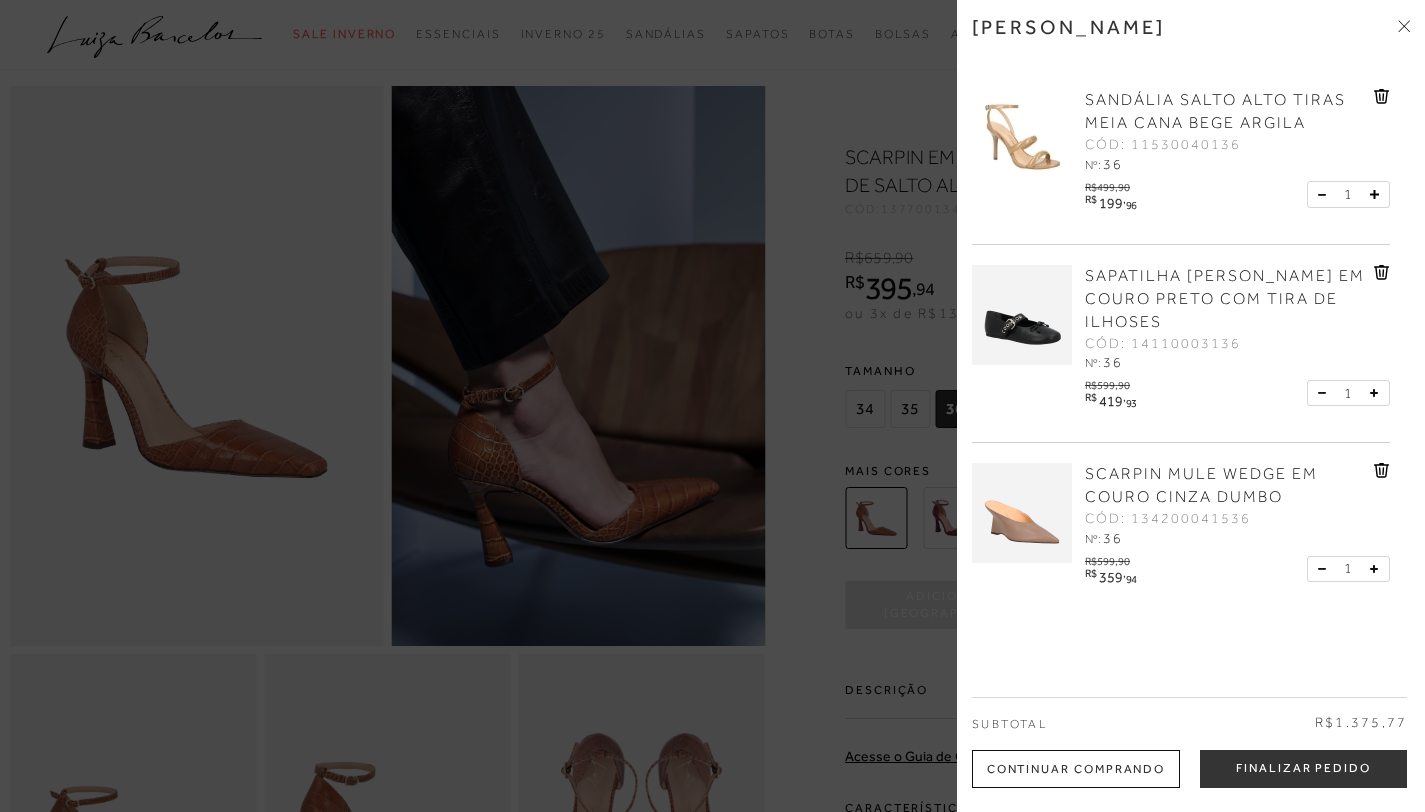 click at bounding box center [712, 406] 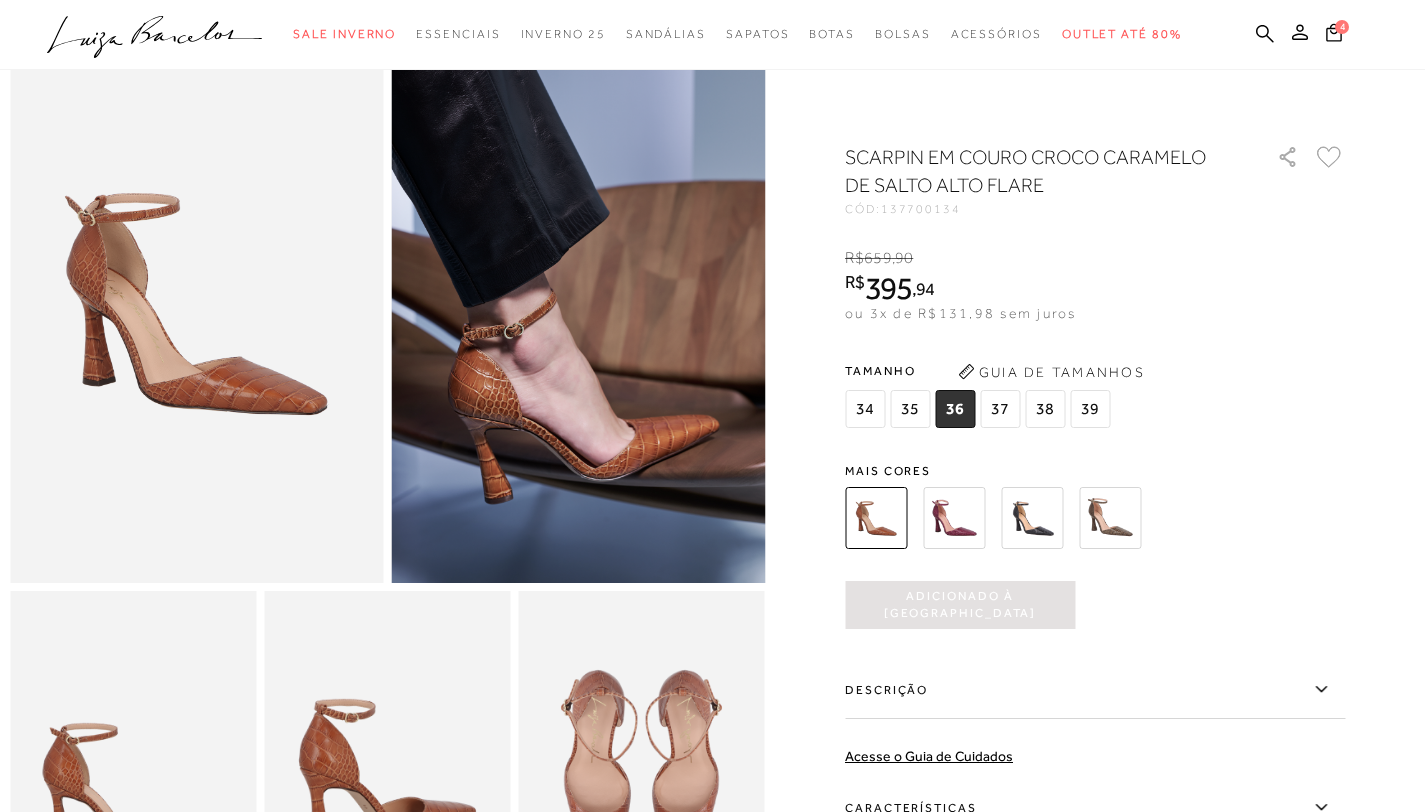 scroll, scrollTop: 43, scrollLeft: 0, axis: vertical 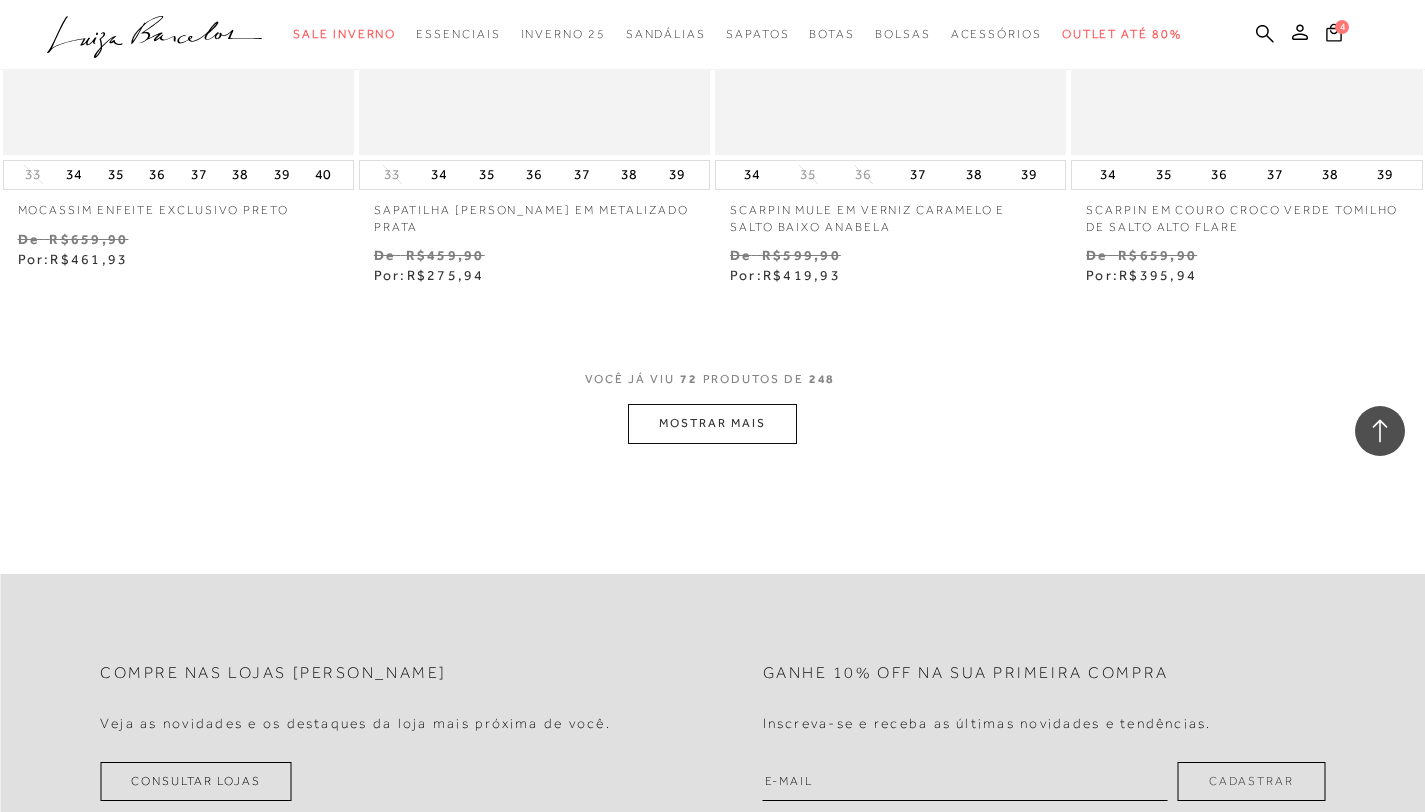 click on "MOSTRAR MAIS" at bounding box center (712, 423) 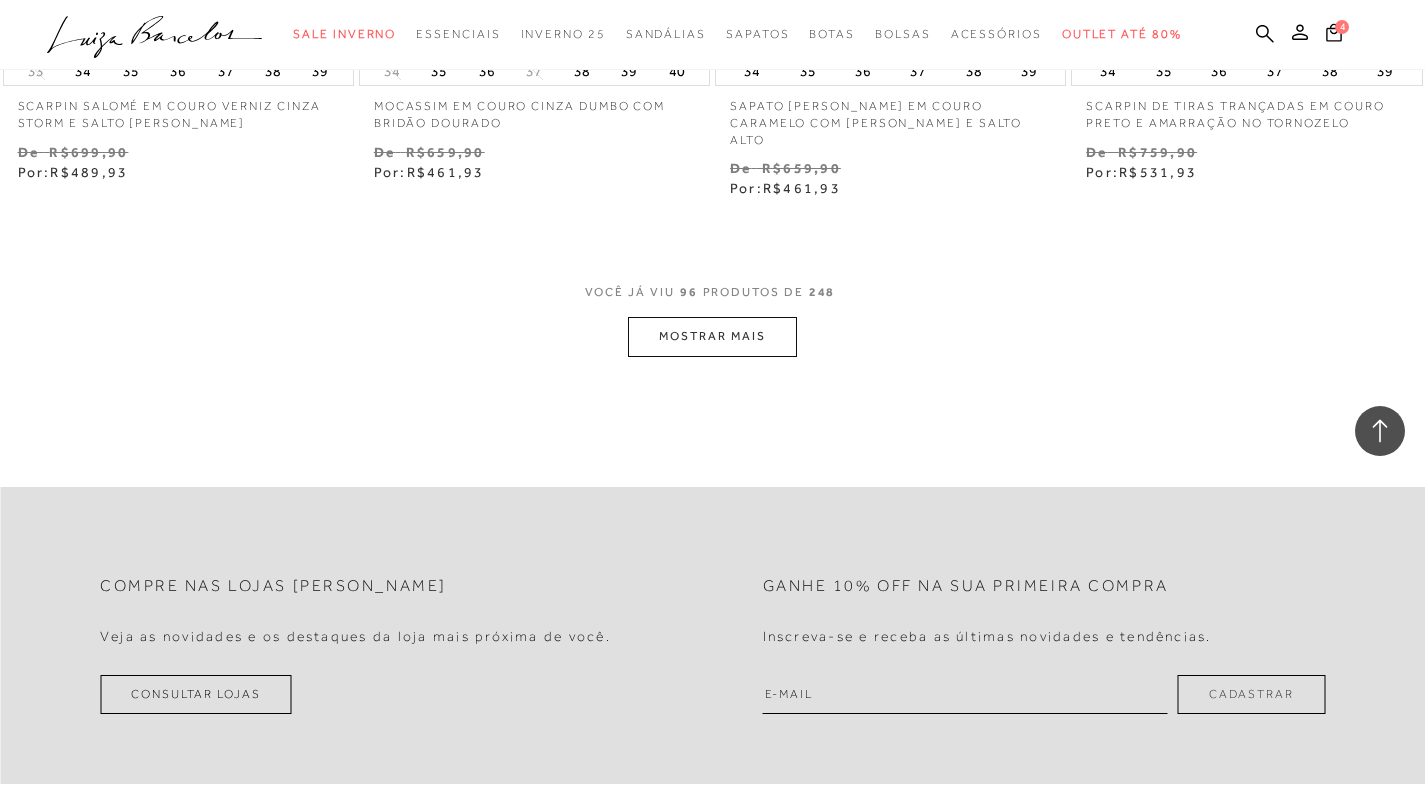 scroll, scrollTop: 20392, scrollLeft: 0, axis: vertical 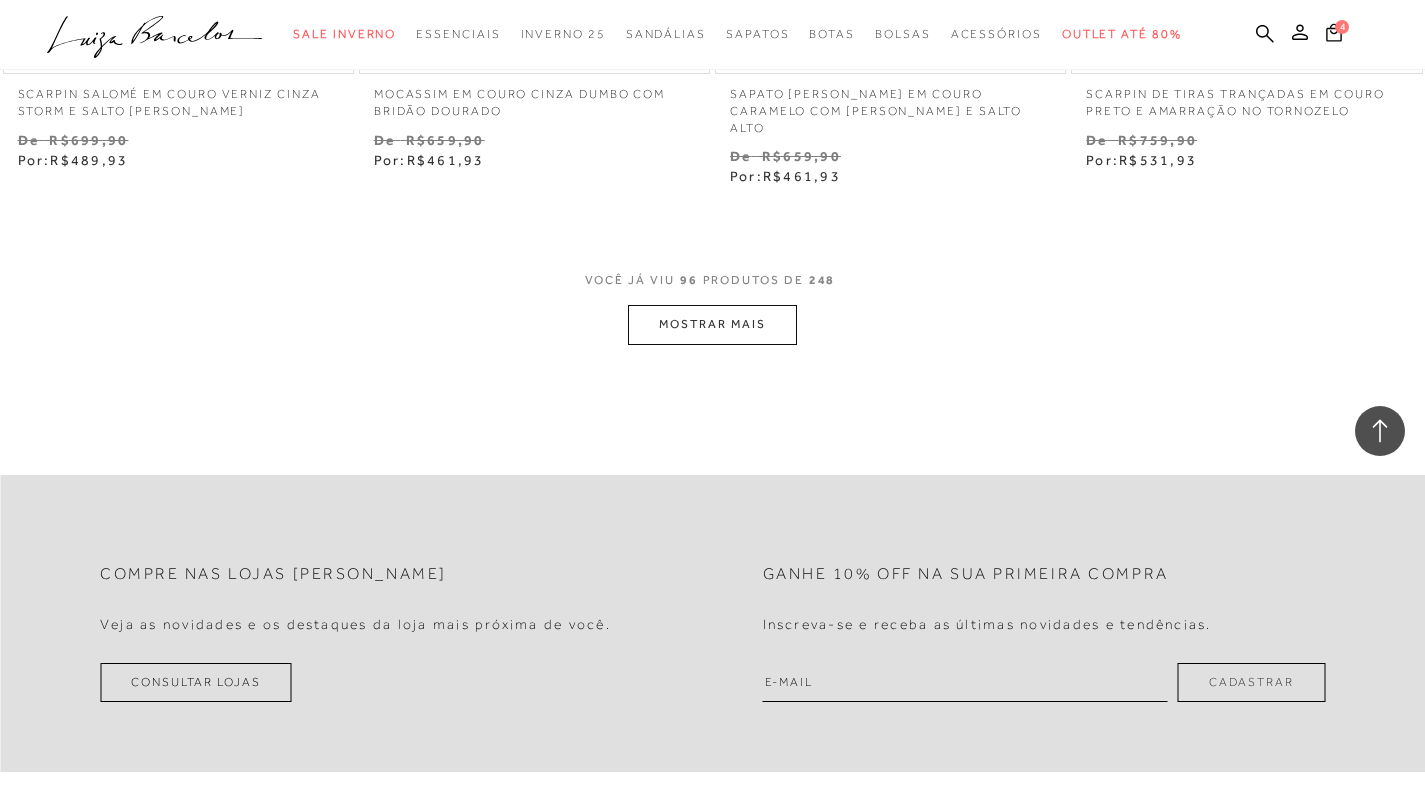 click on "MOSTRAR MAIS" at bounding box center [712, 324] 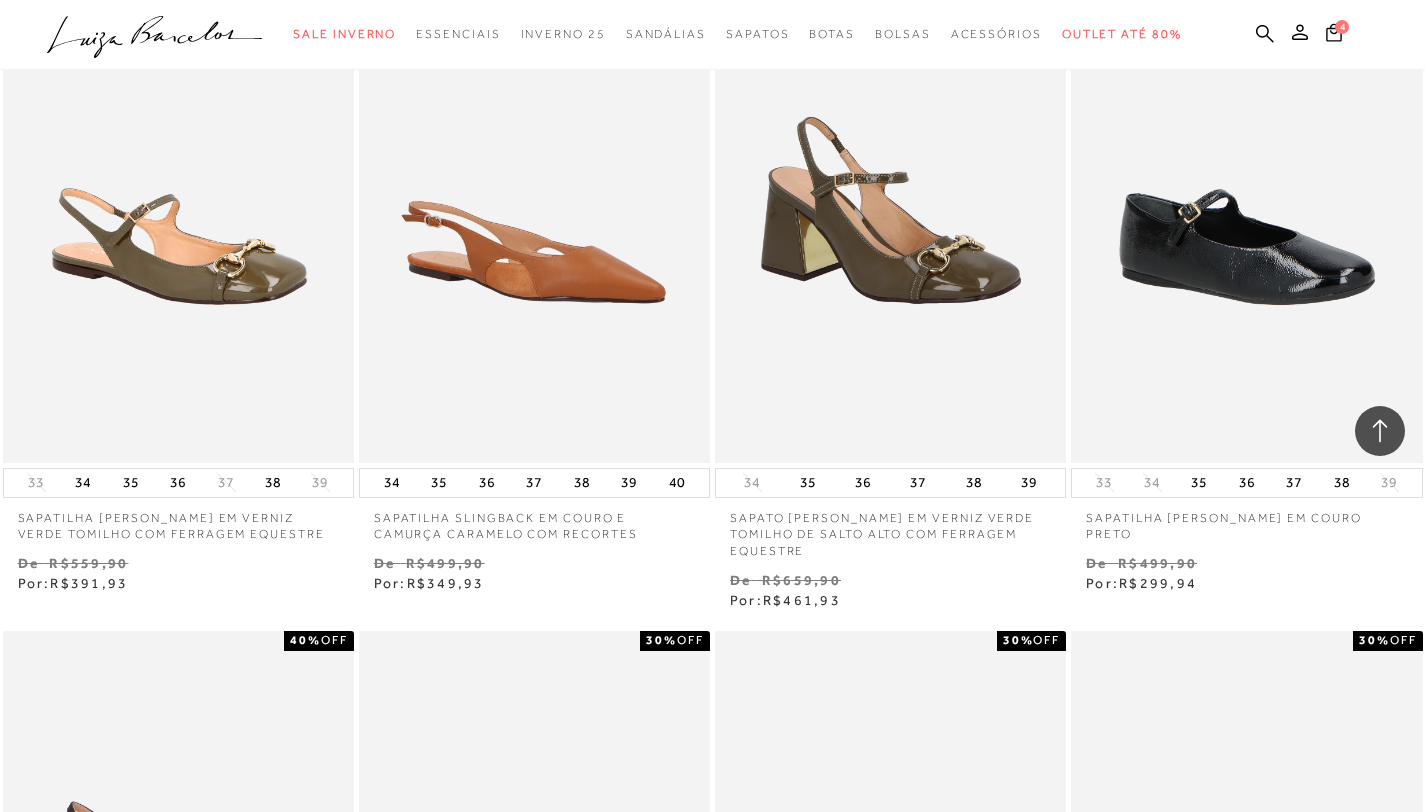 scroll, scrollTop: 23408, scrollLeft: 0, axis: vertical 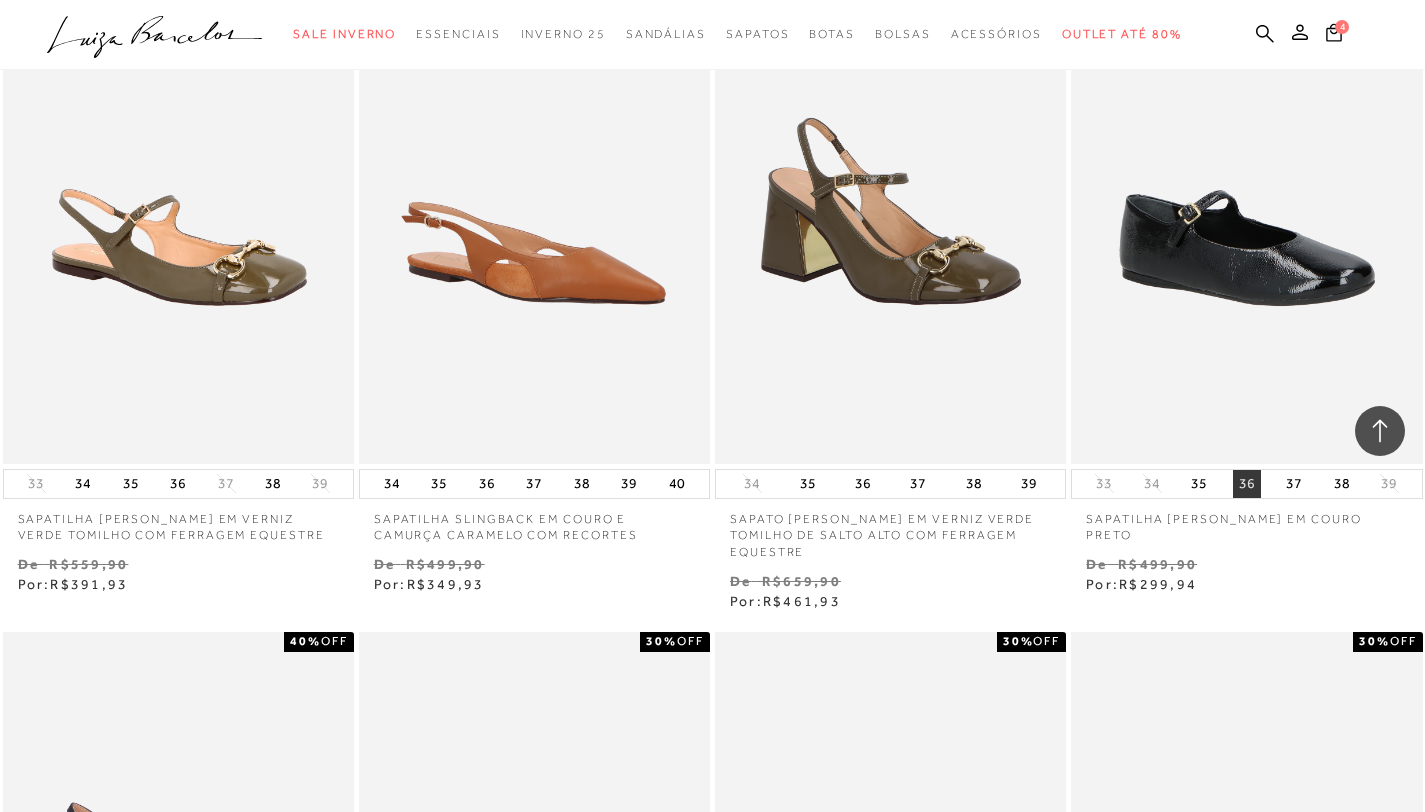 click on "36" at bounding box center (1247, 484) 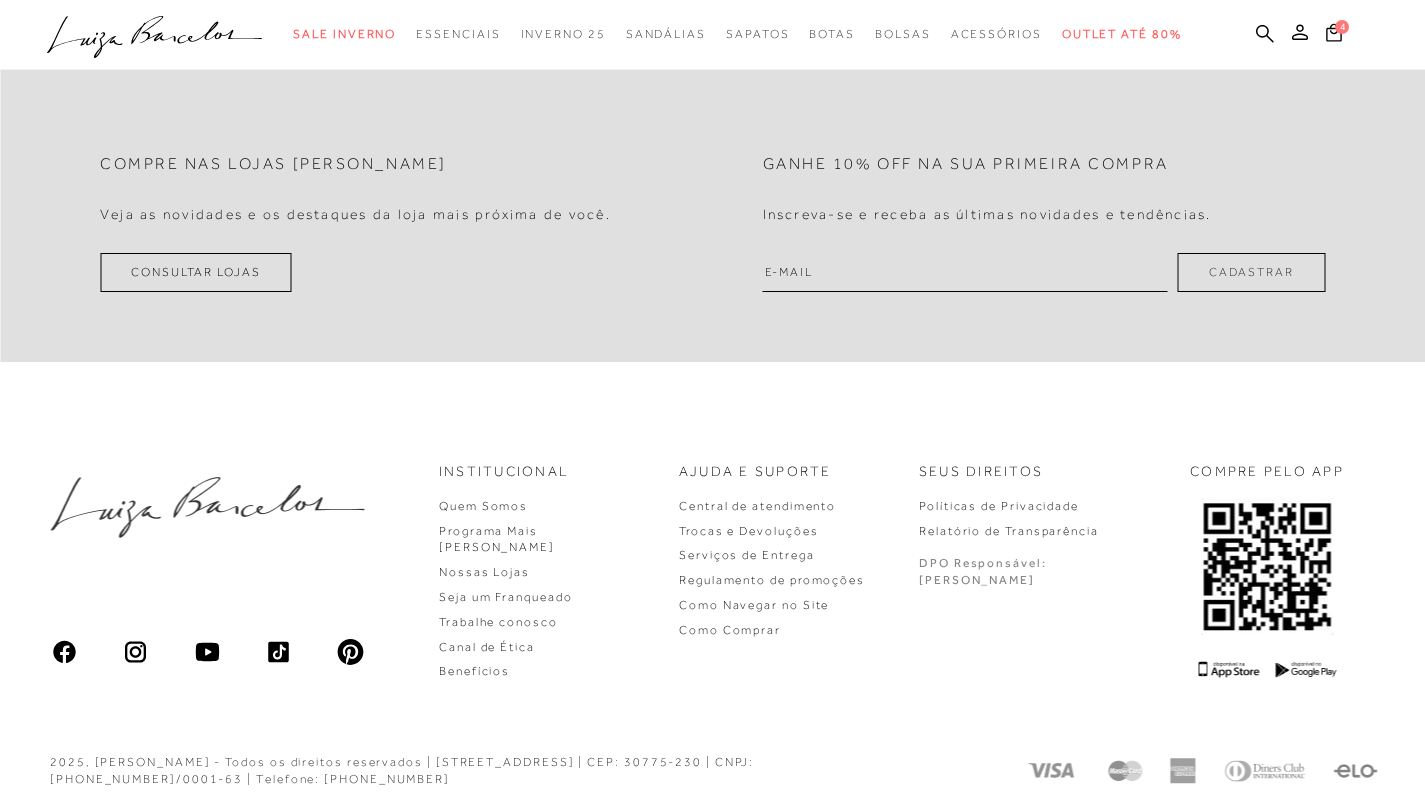 scroll, scrollTop: 0, scrollLeft: 0, axis: both 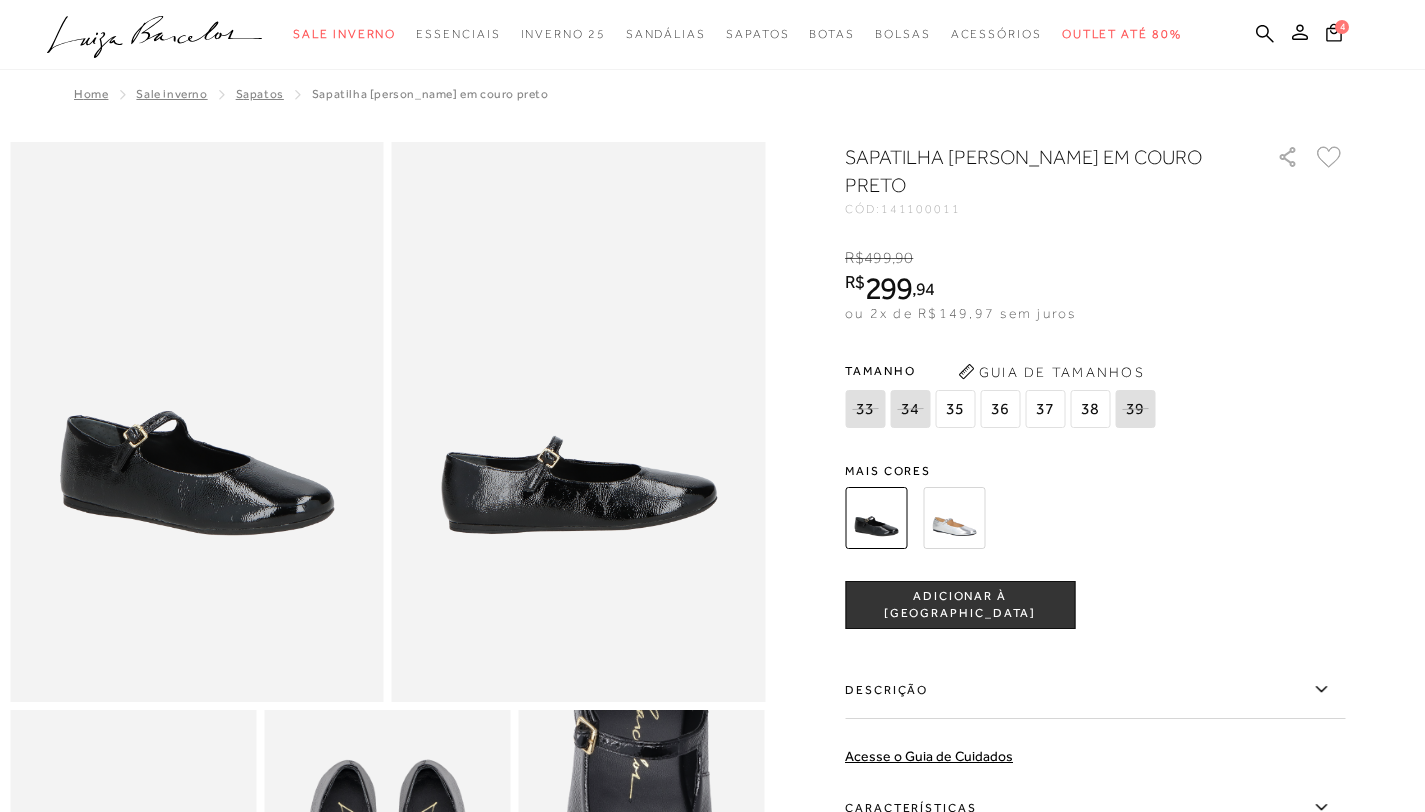 click on "ADICIONAR À [GEOGRAPHIC_DATA]" at bounding box center [960, 605] 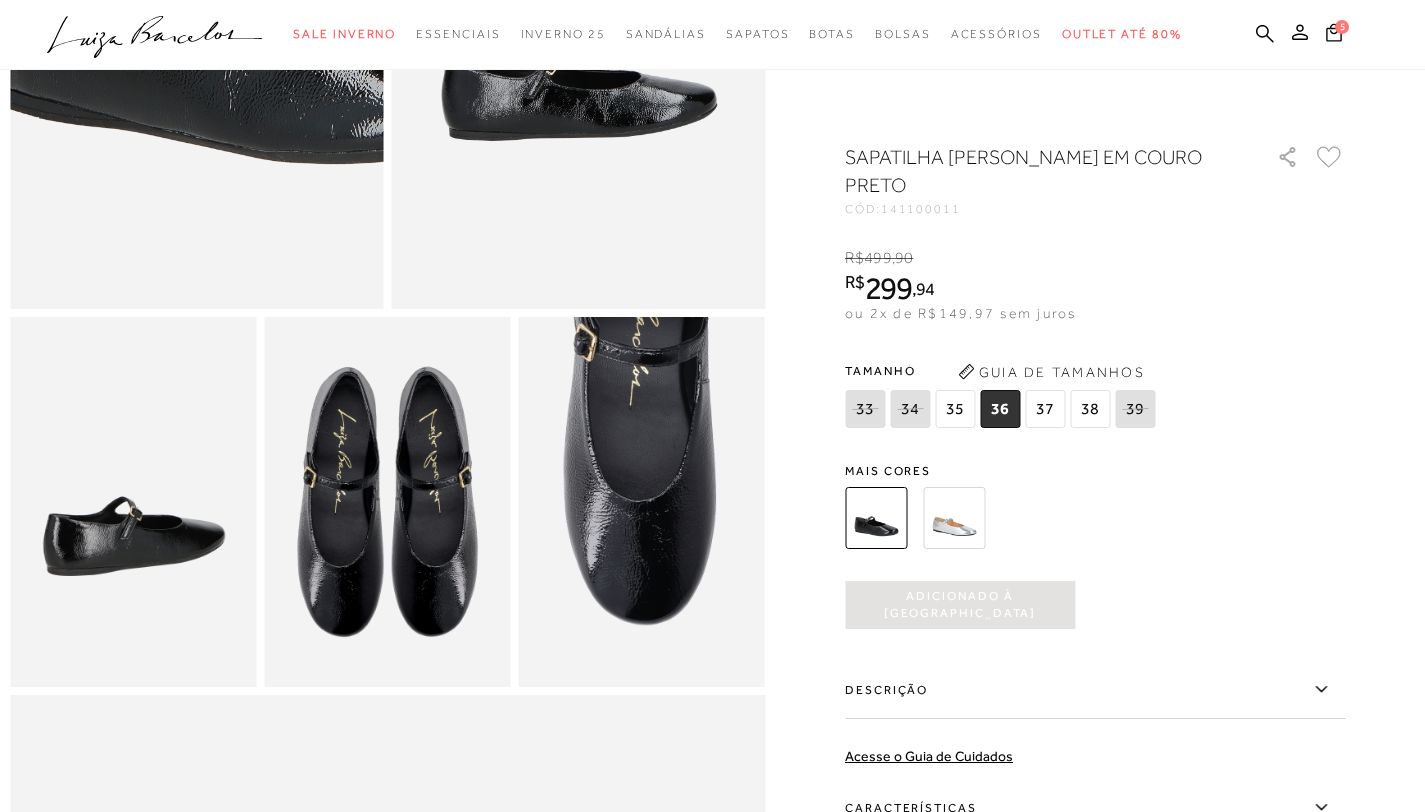 scroll, scrollTop: 0, scrollLeft: 0, axis: both 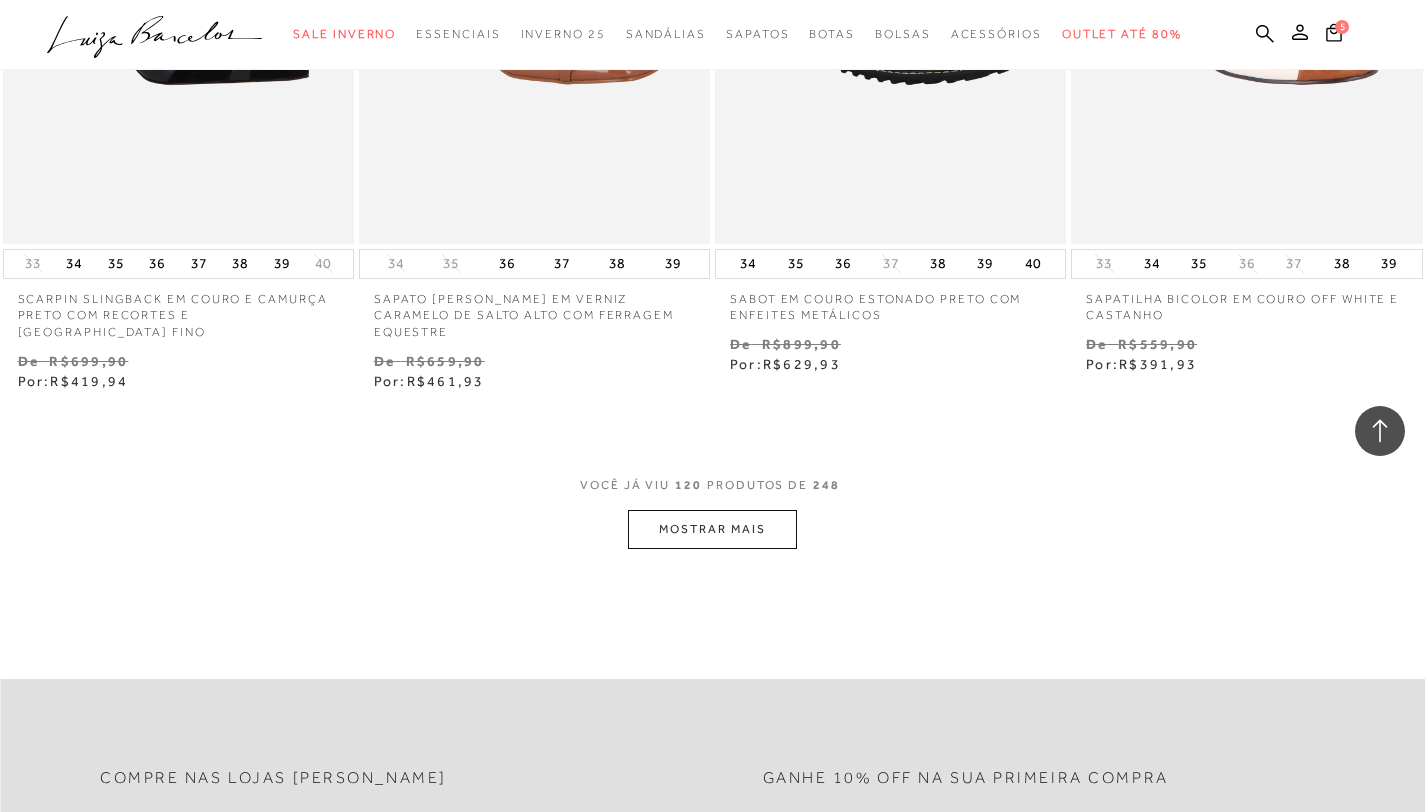 click on "MOSTRAR MAIS" at bounding box center (712, 529) 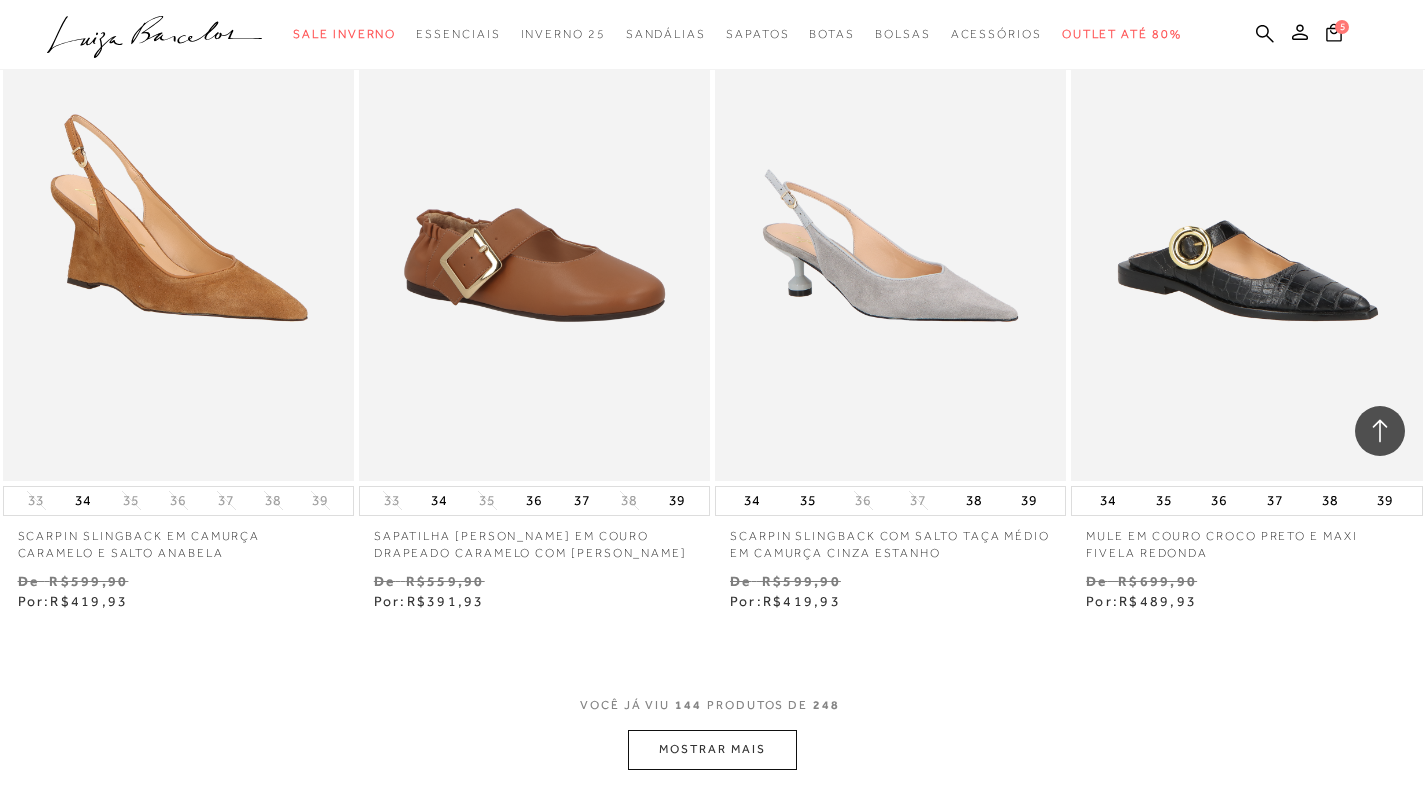 scroll, scrollTop: 28176, scrollLeft: 0, axis: vertical 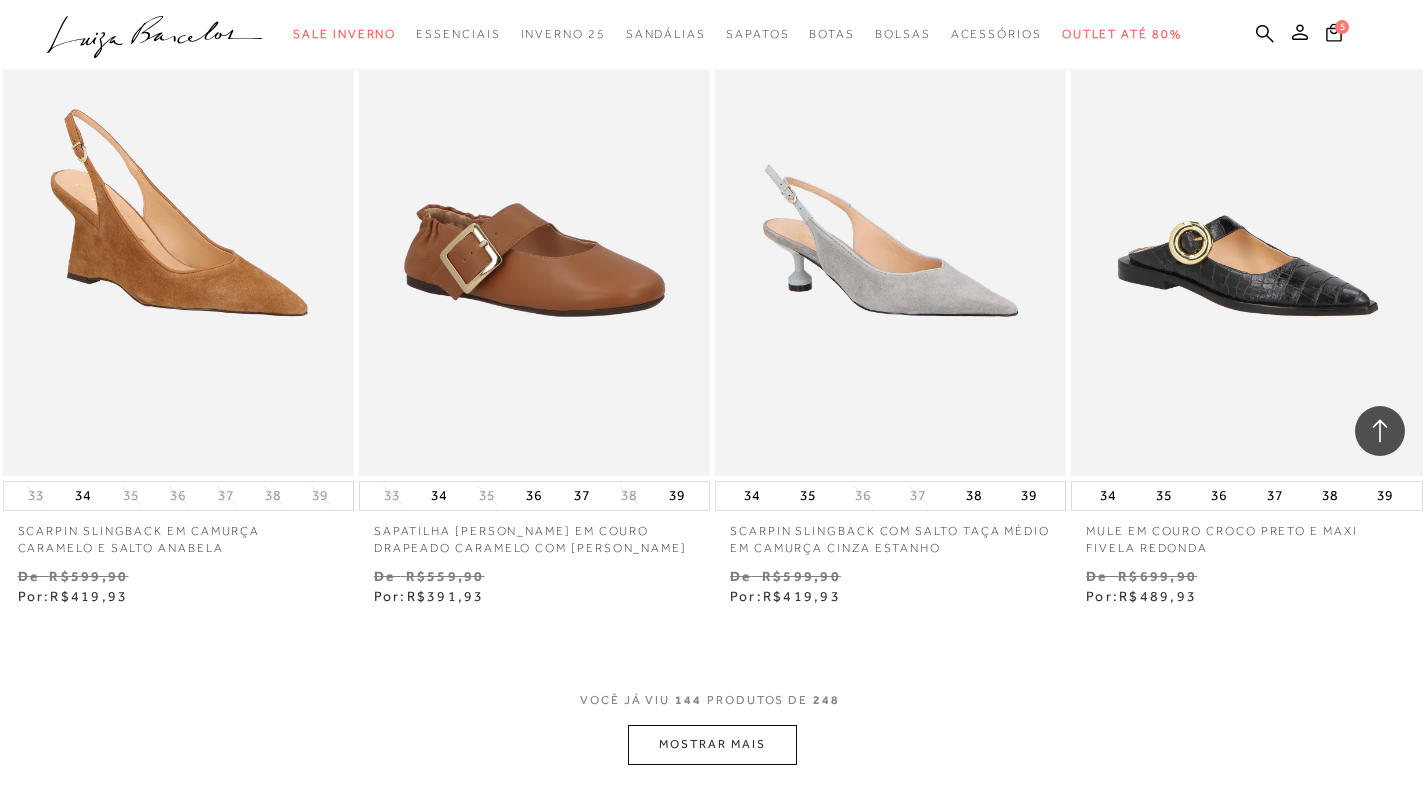 click on "MOSTRAR MAIS" at bounding box center [712, 744] 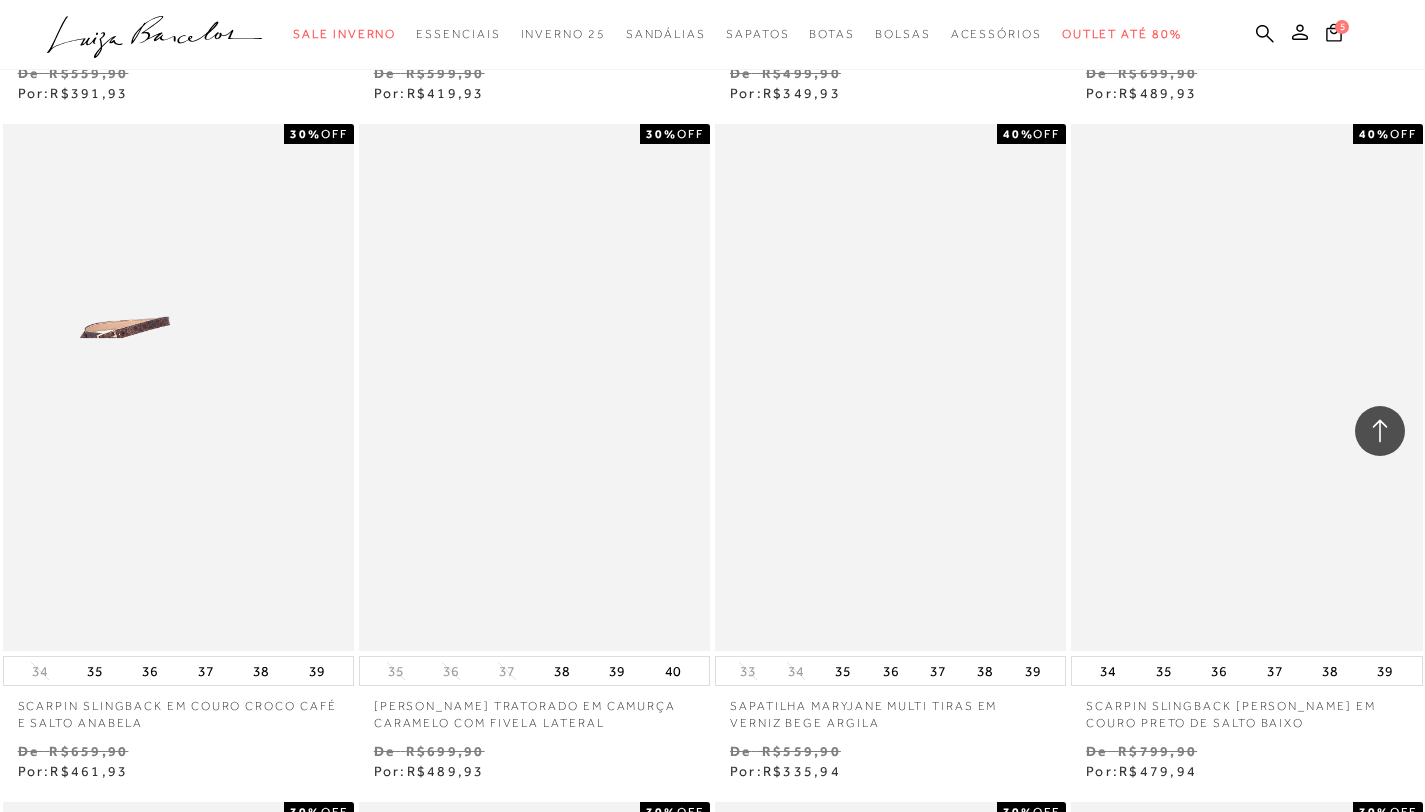 scroll, scrollTop: 30288, scrollLeft: 0, axis: vertical 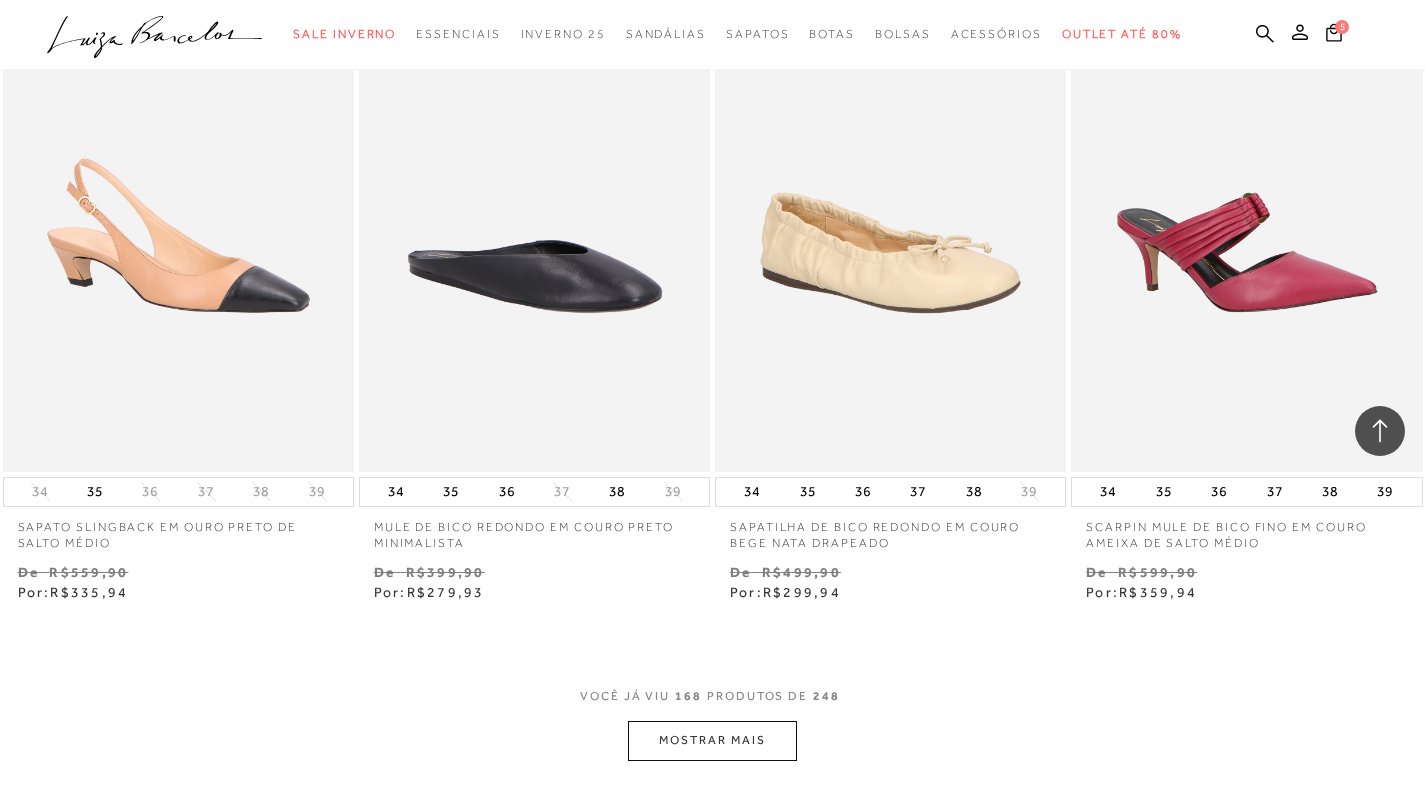 click on "MOSTRAR MAIS" at bounding box center (712, 740) 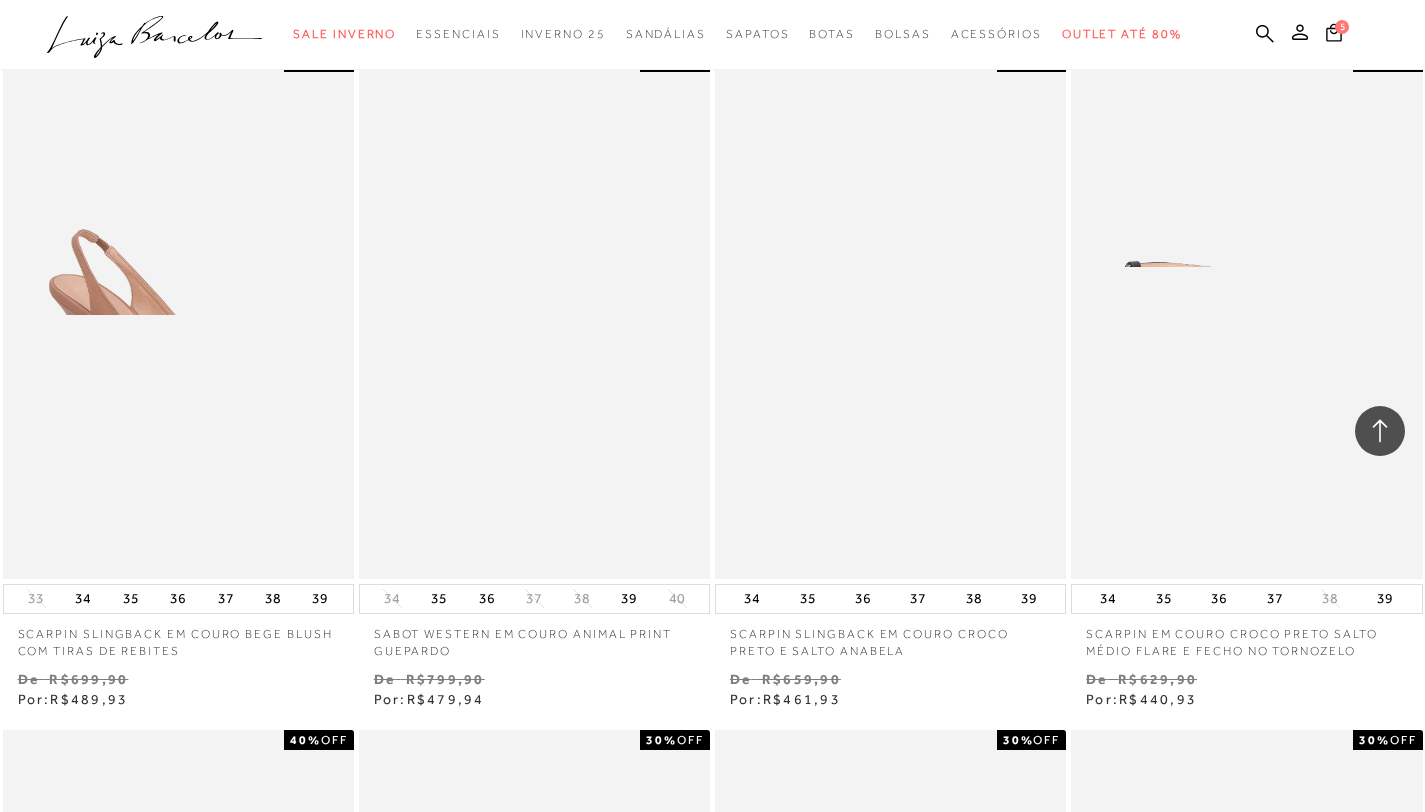 scroll, scrollTop: 33533, scrollLeft: 0, axis: vertical 